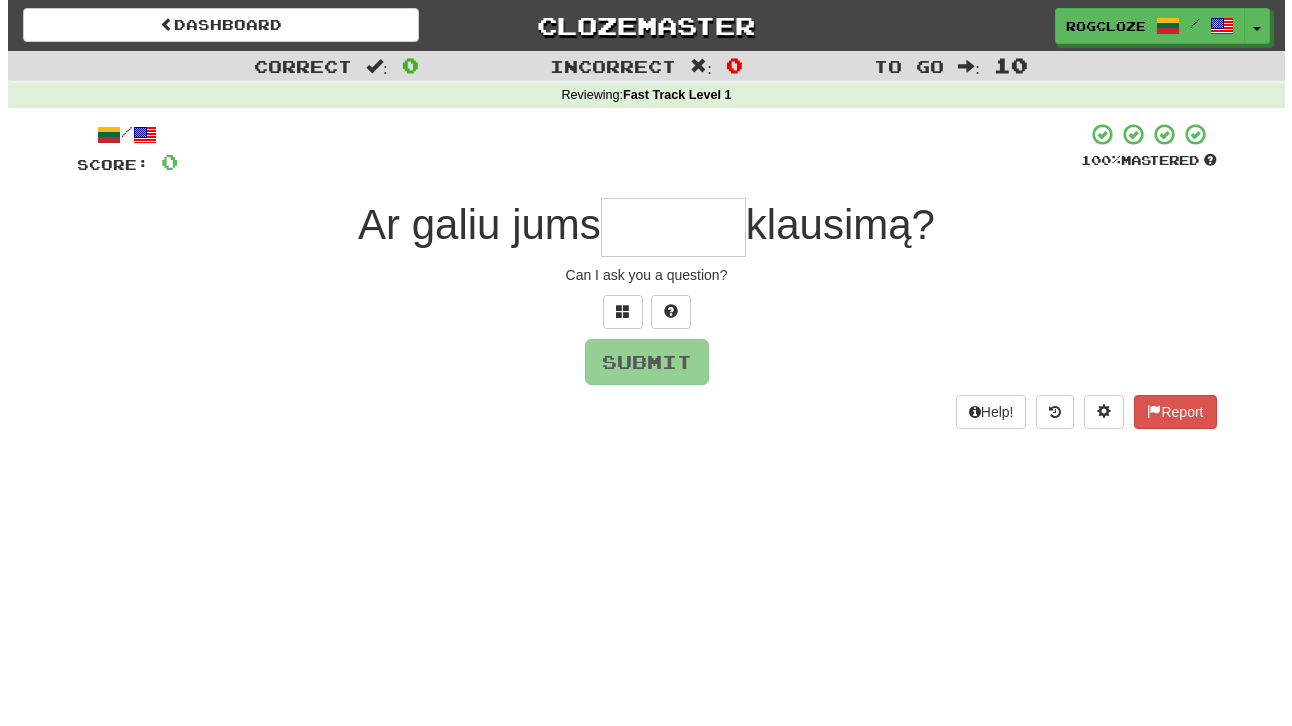 scroll, scrollTop: 0, scrollLeft: 0, axis: both 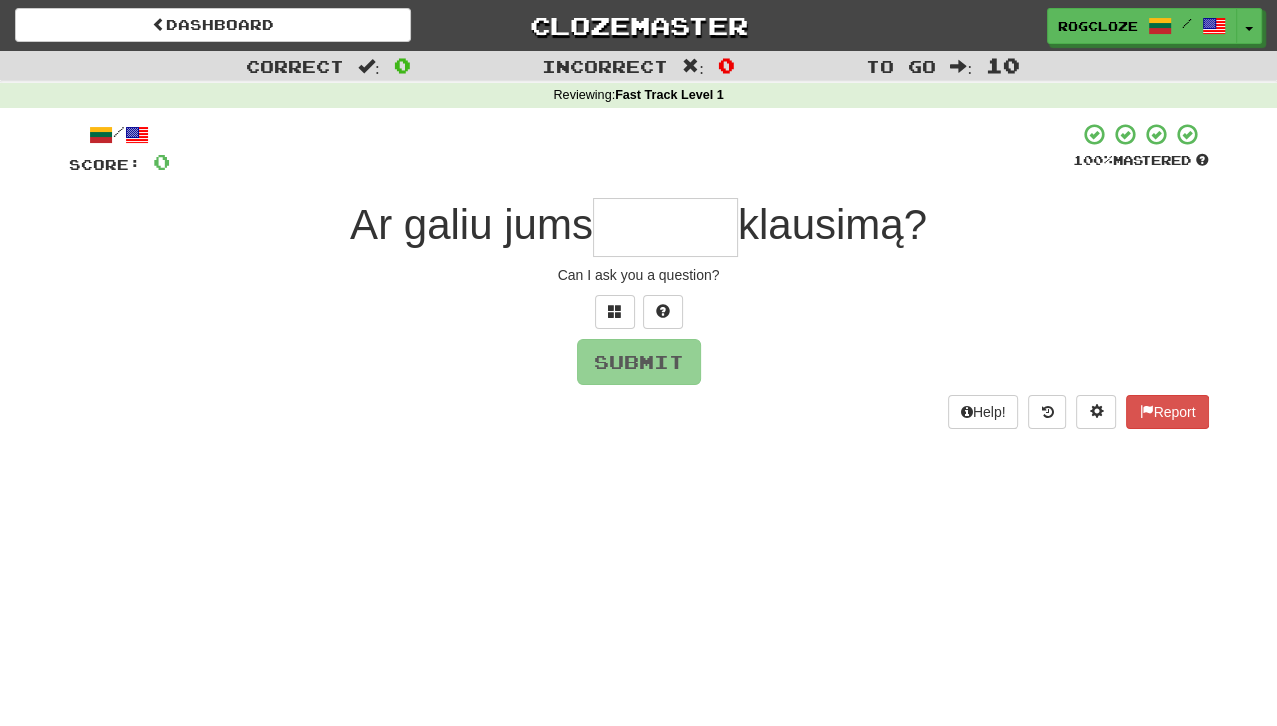 type on "*" 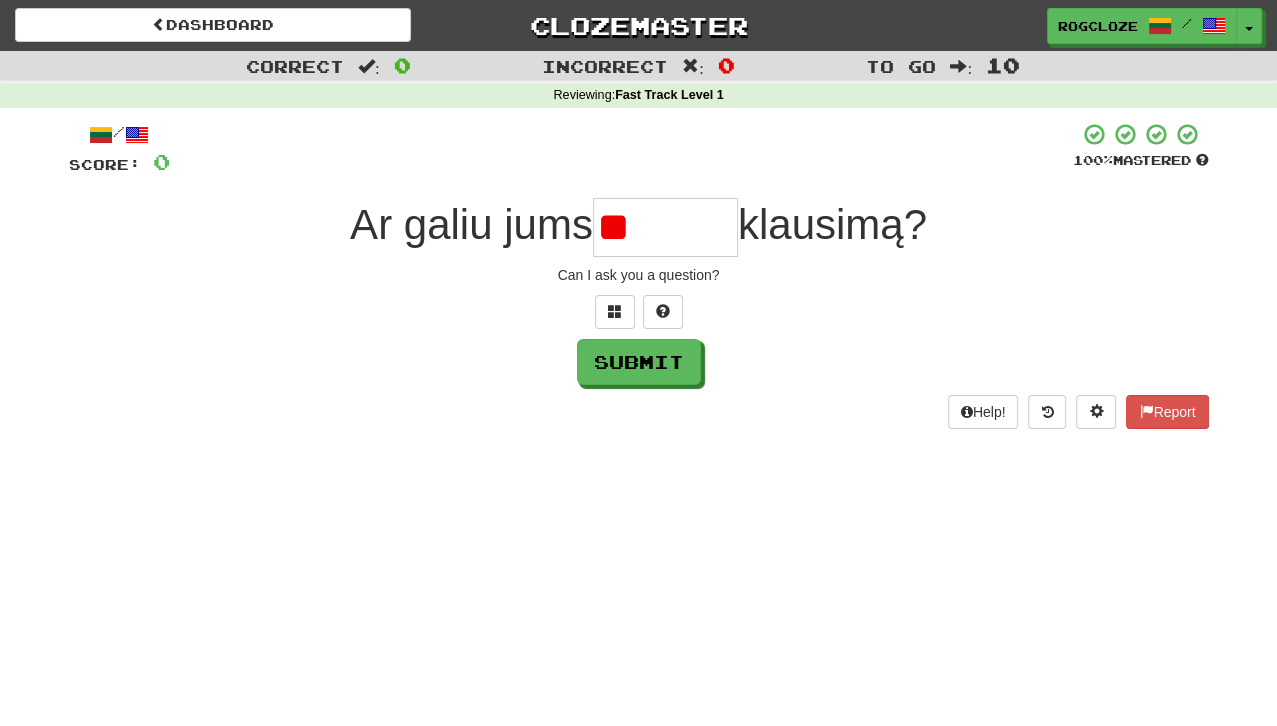 type on "*" 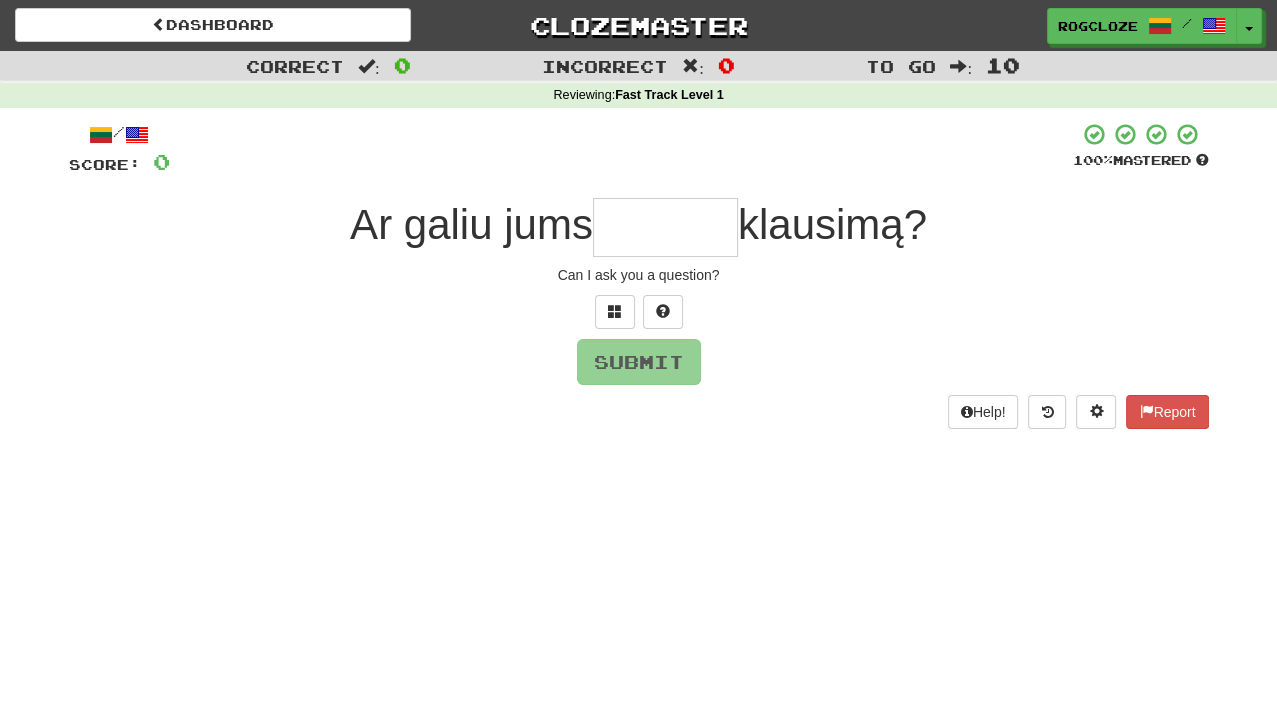 type on "*" 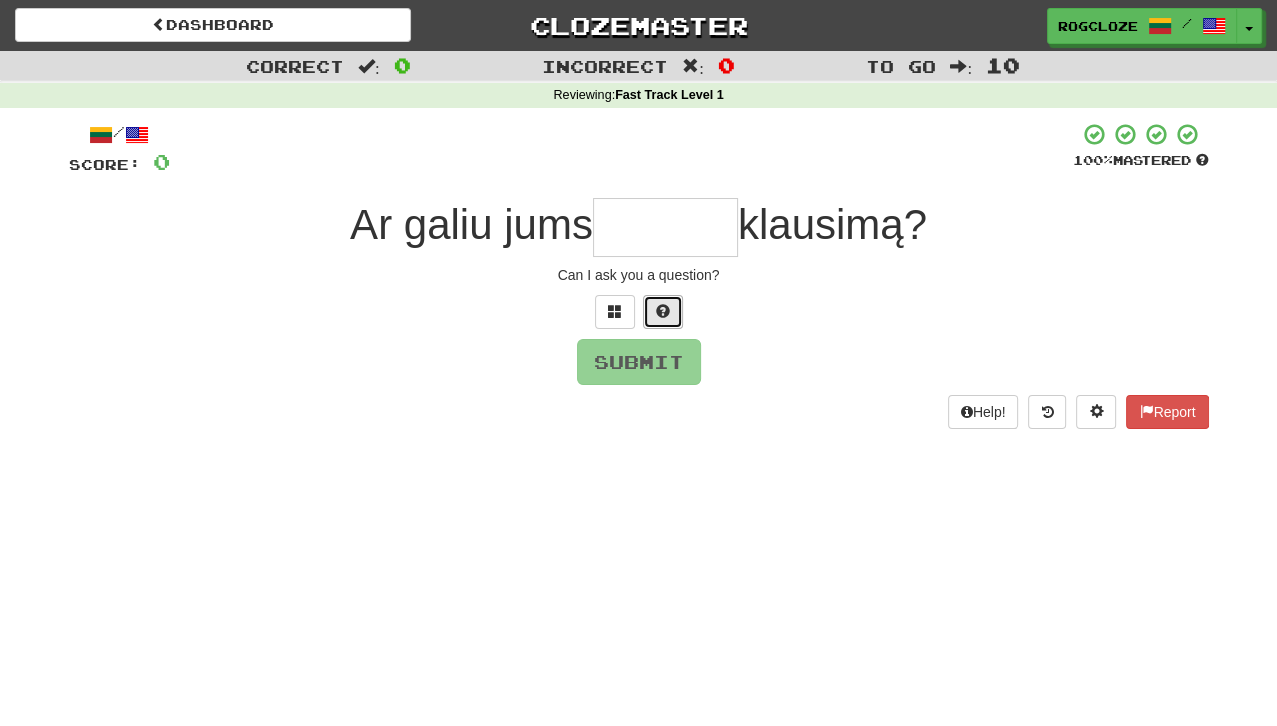 click at bounding box center [663, 311] 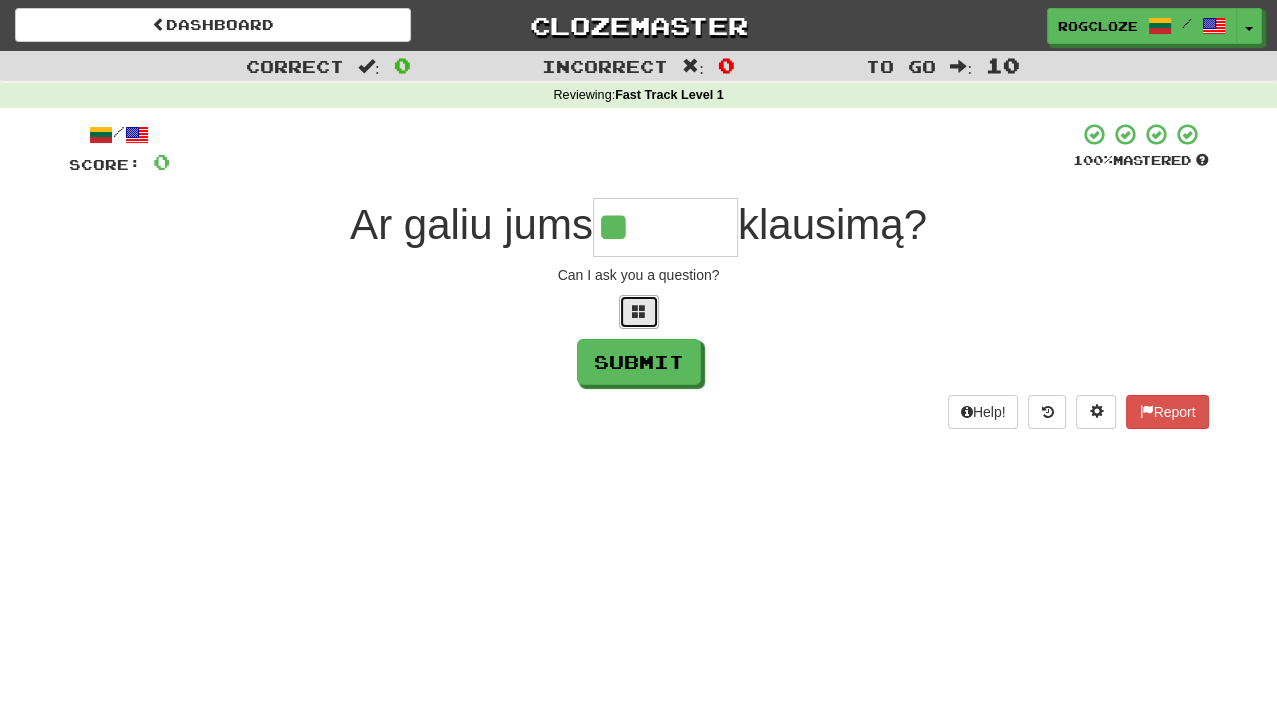 click at bounding box center [639, 311] 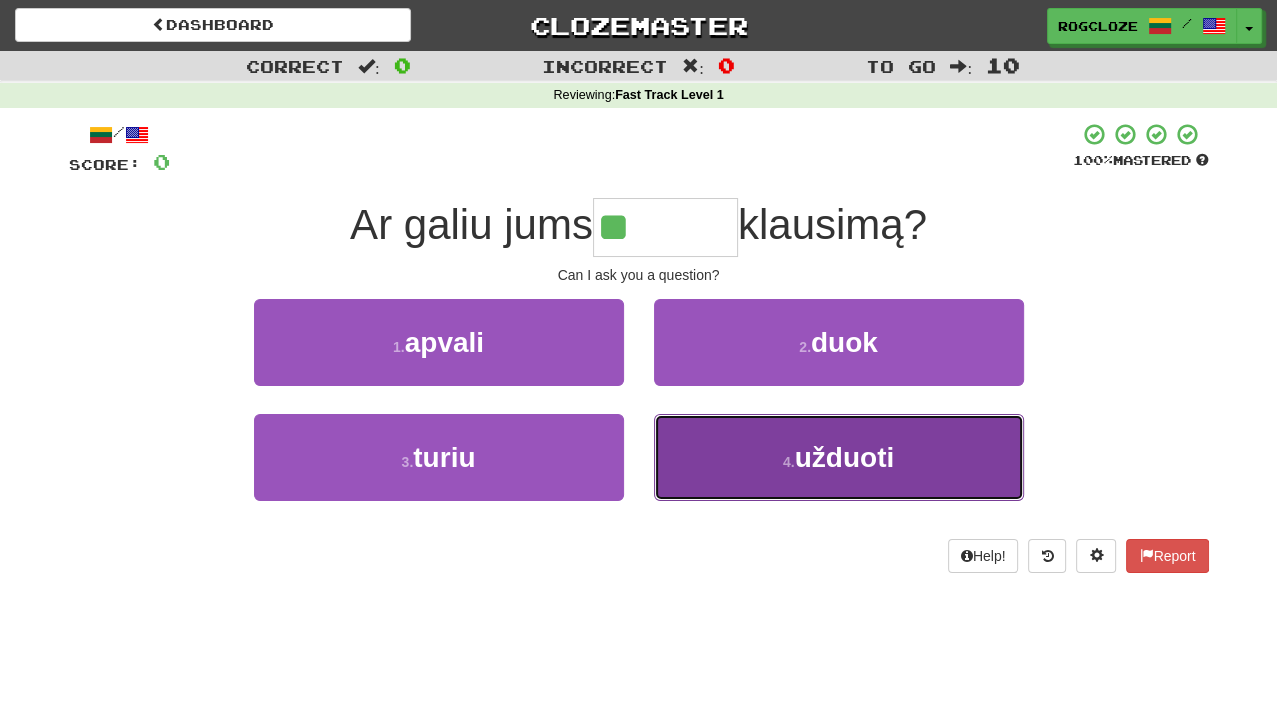 click on "užduoti" at bounding box center (845, 457) 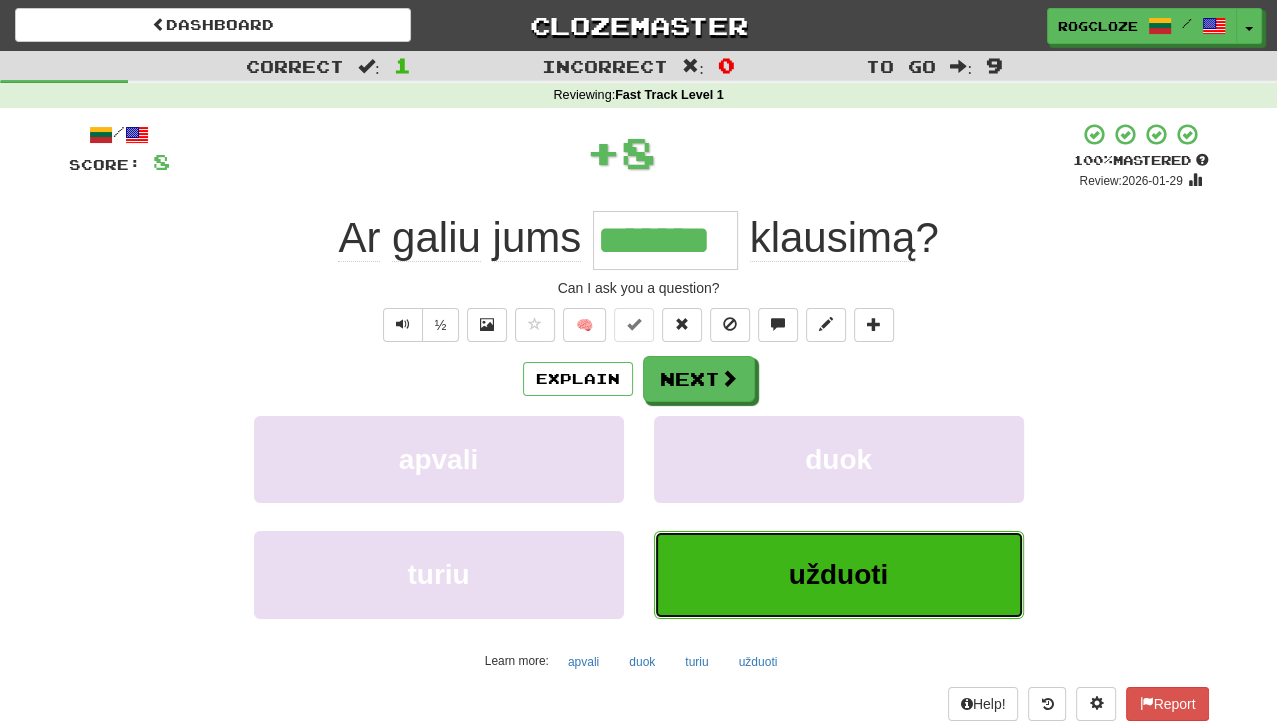 type 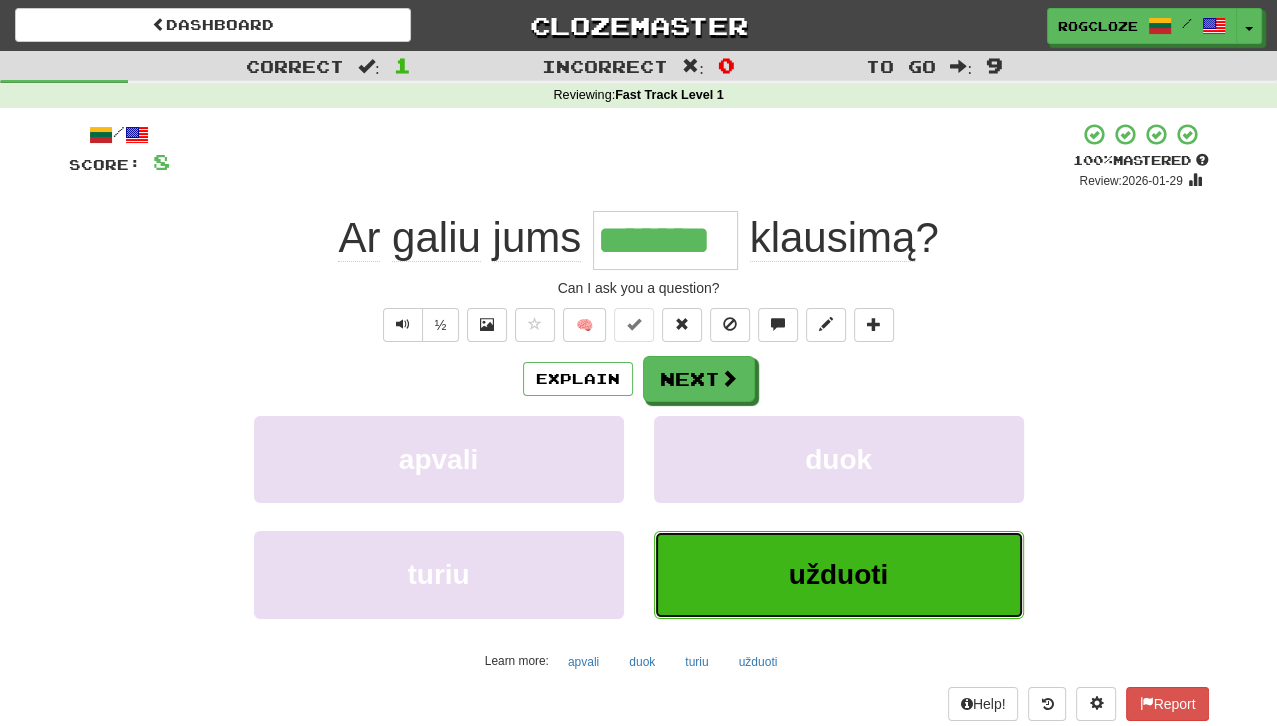 click on "užduoti" at bounding box center (839, 574) 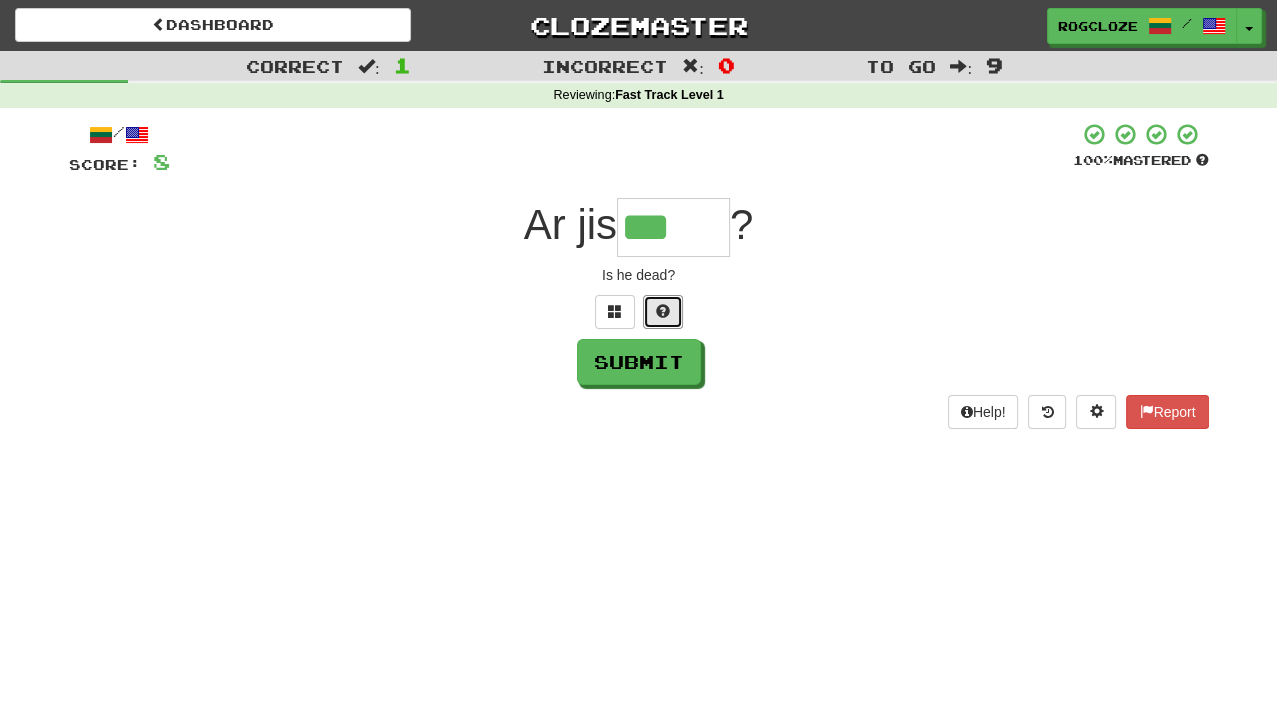click at bounding box center [663, 311] 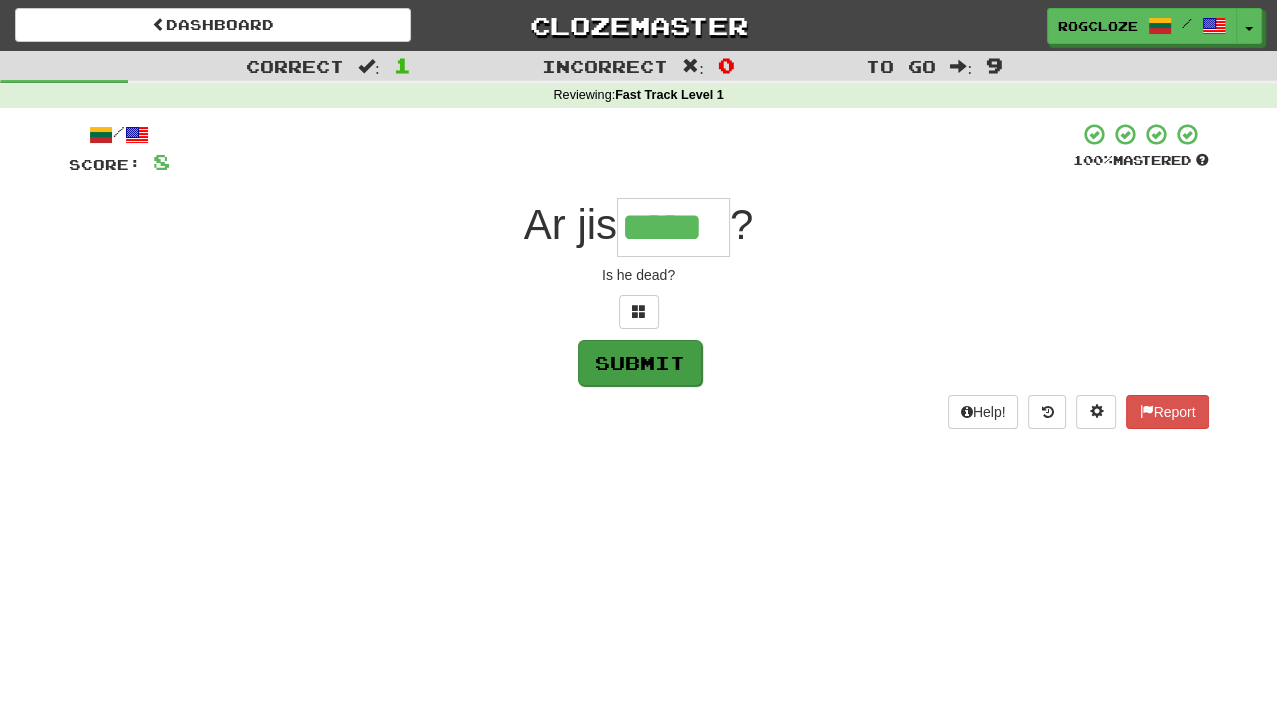 type on "*****" 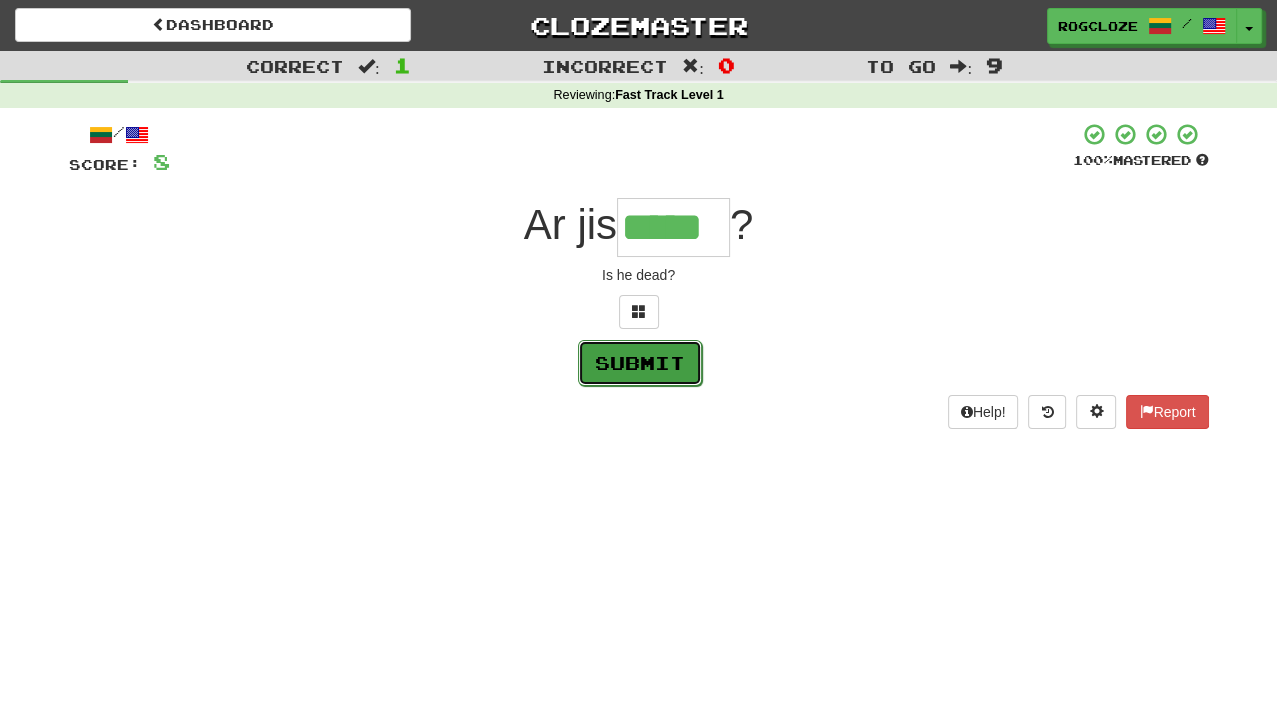 click on "Submit" at bounding box center (640, 363) 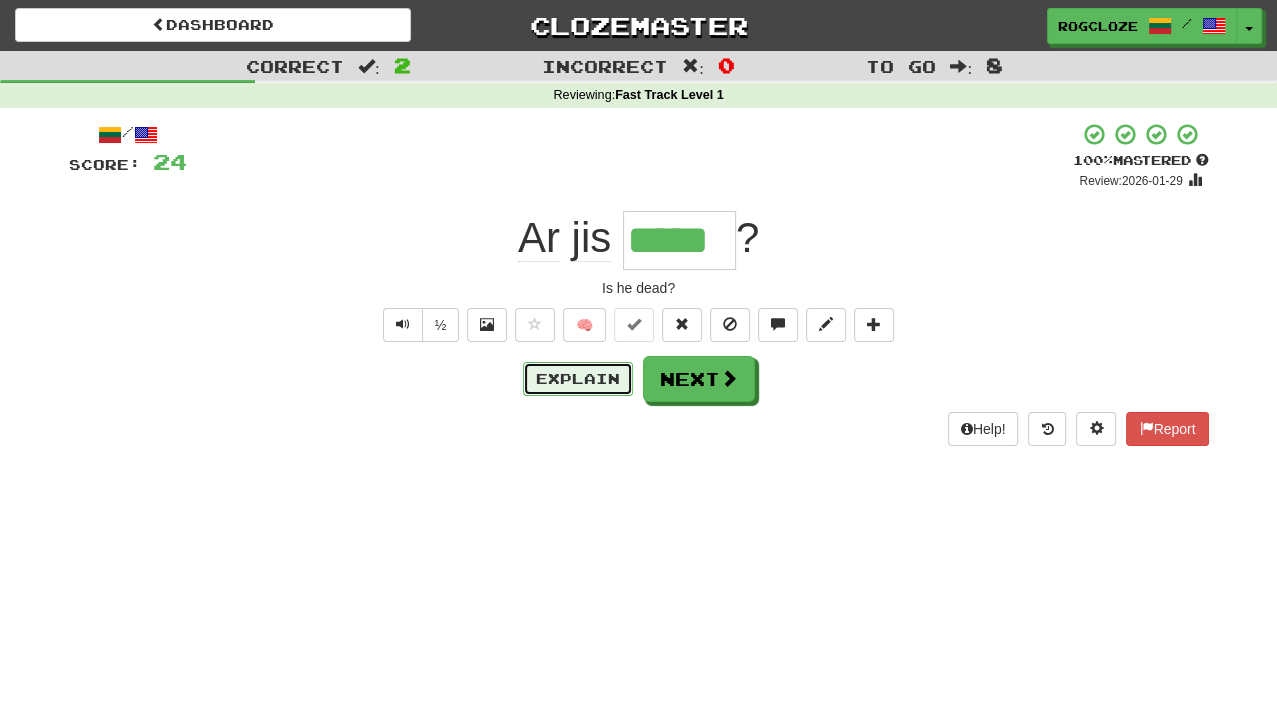 click on "Explain" at bounding box center (578, 379) 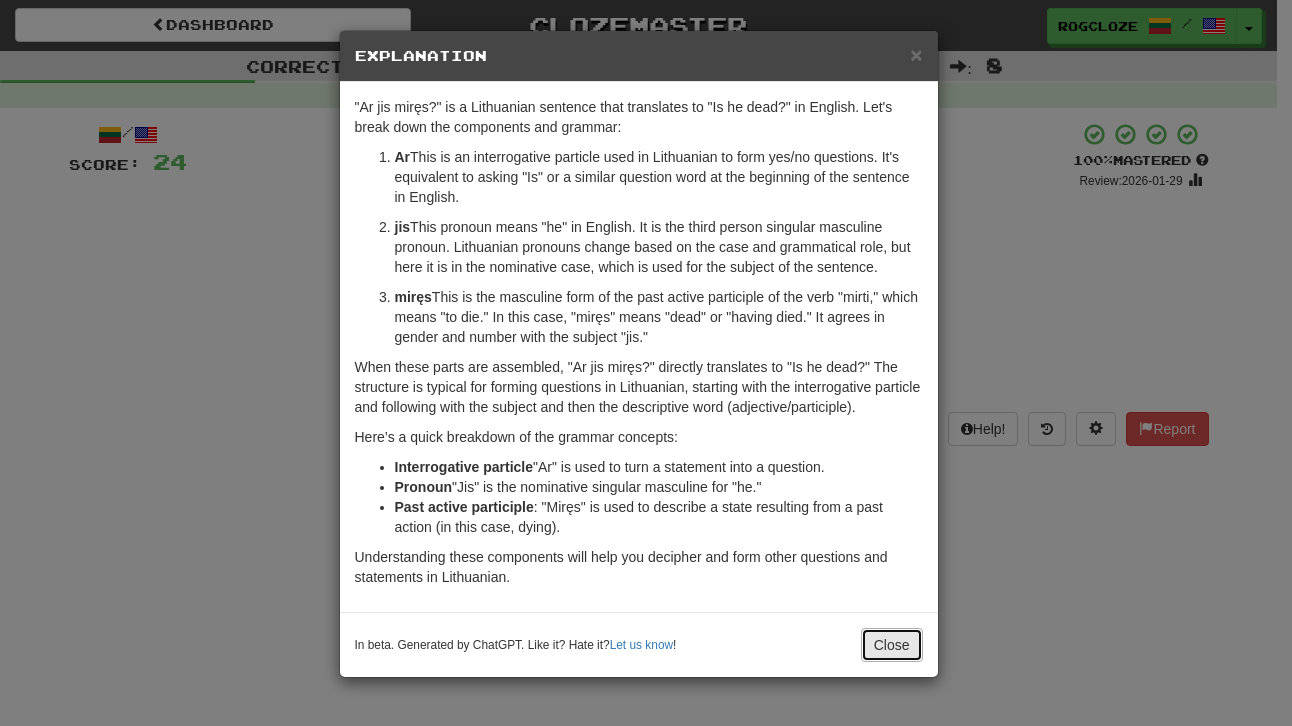 click on "Close" at bounding box center (892, 645) 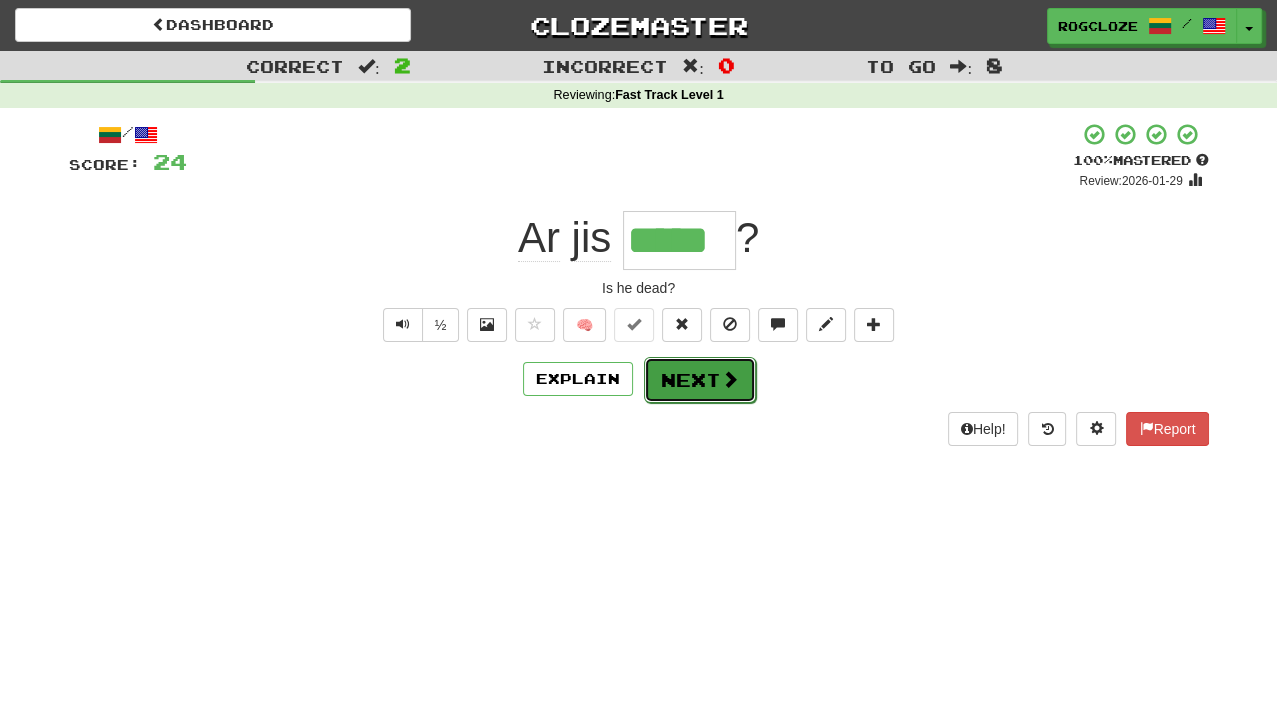 click on "Next" at bounding box center [700, 380] 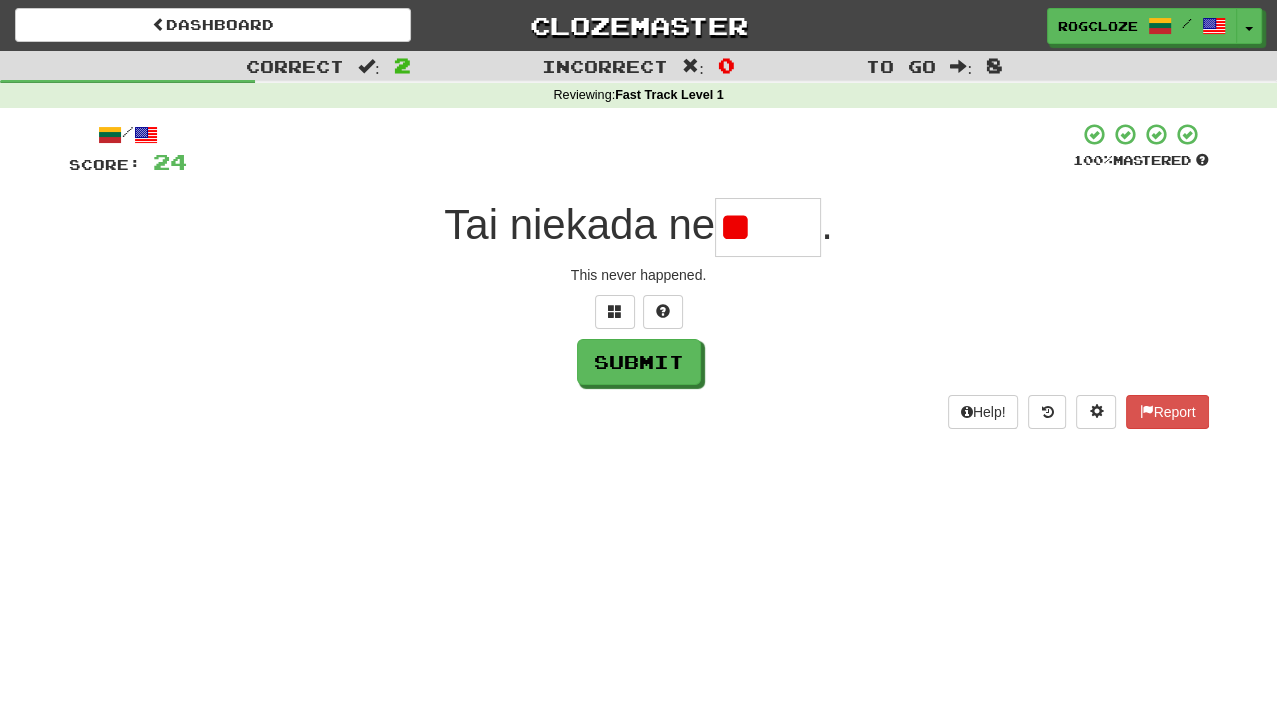 type on "*" 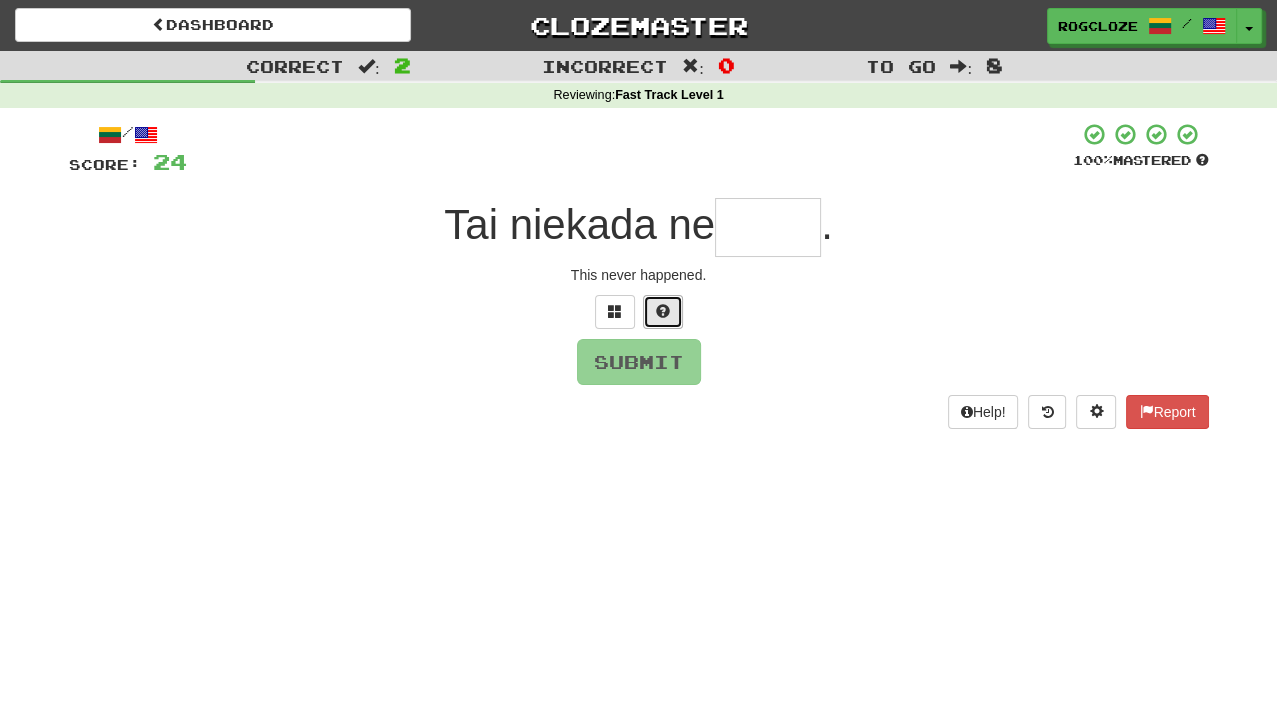 click at bounding box center [663, 312] 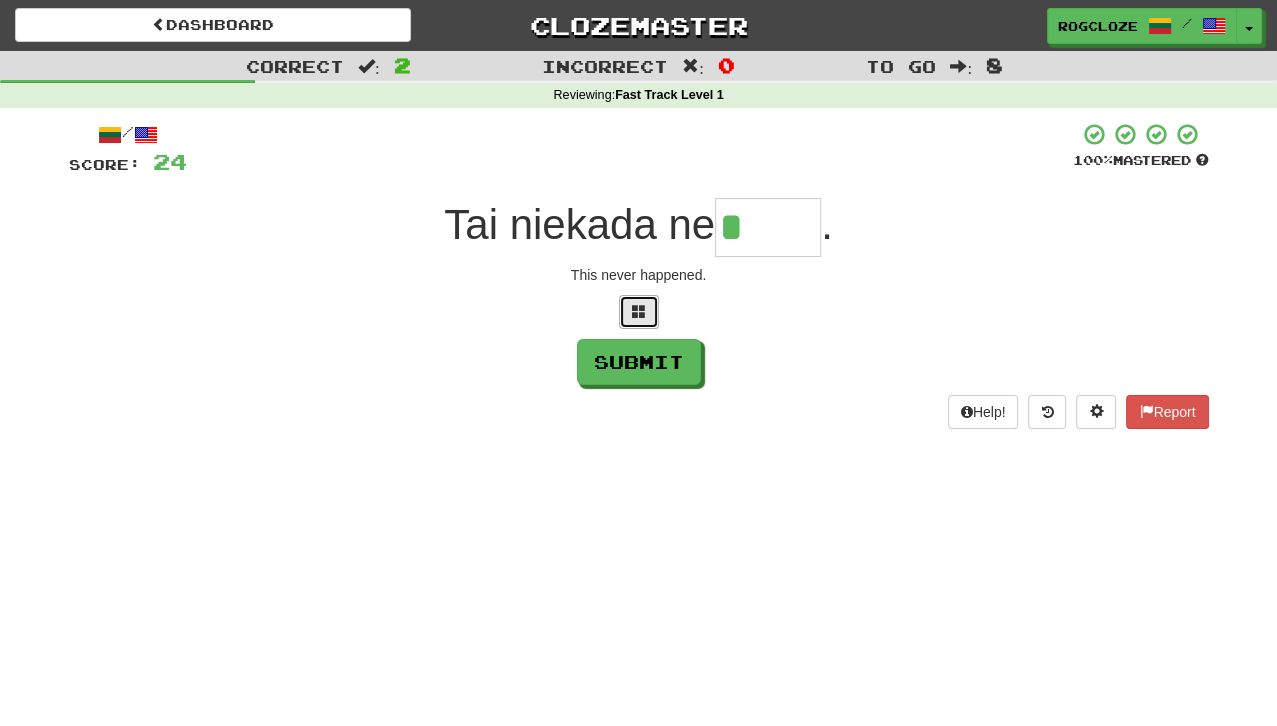 click at bounding box center [639, 312] 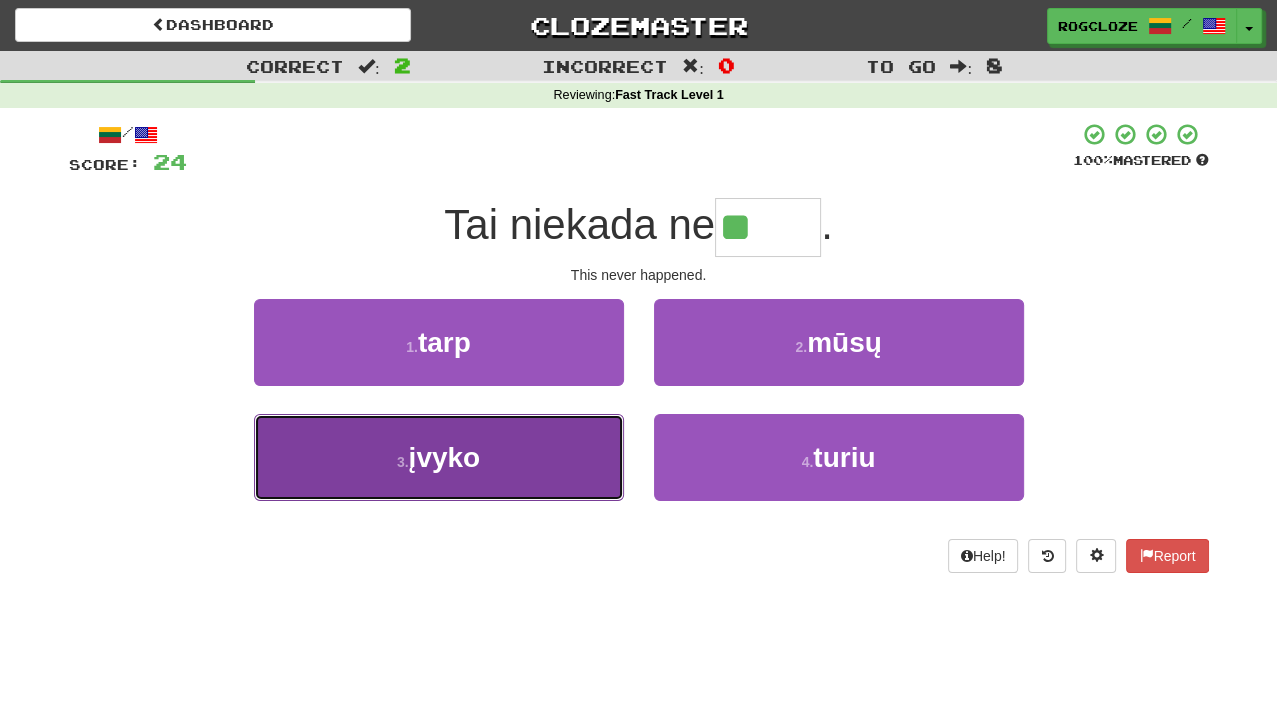 click on "3 .  įvyko" at bounding box center [439, 457] 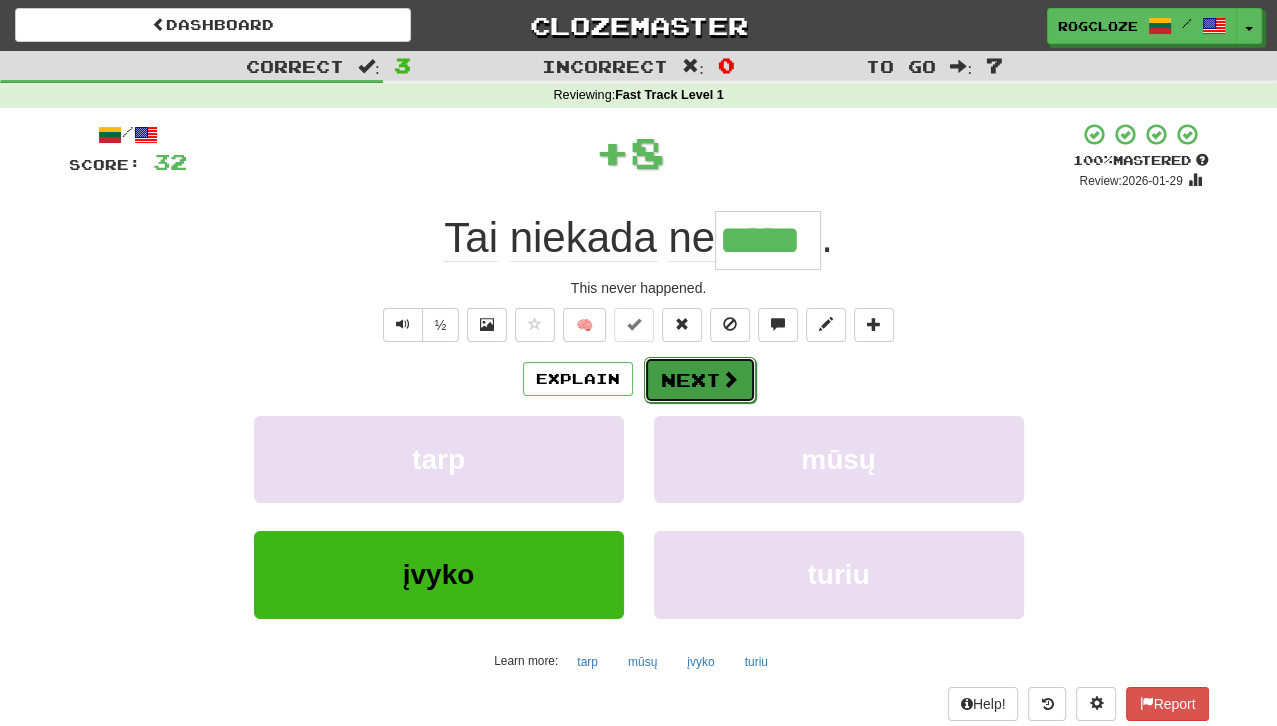 click on "Next" at bounding box center (700, 380) 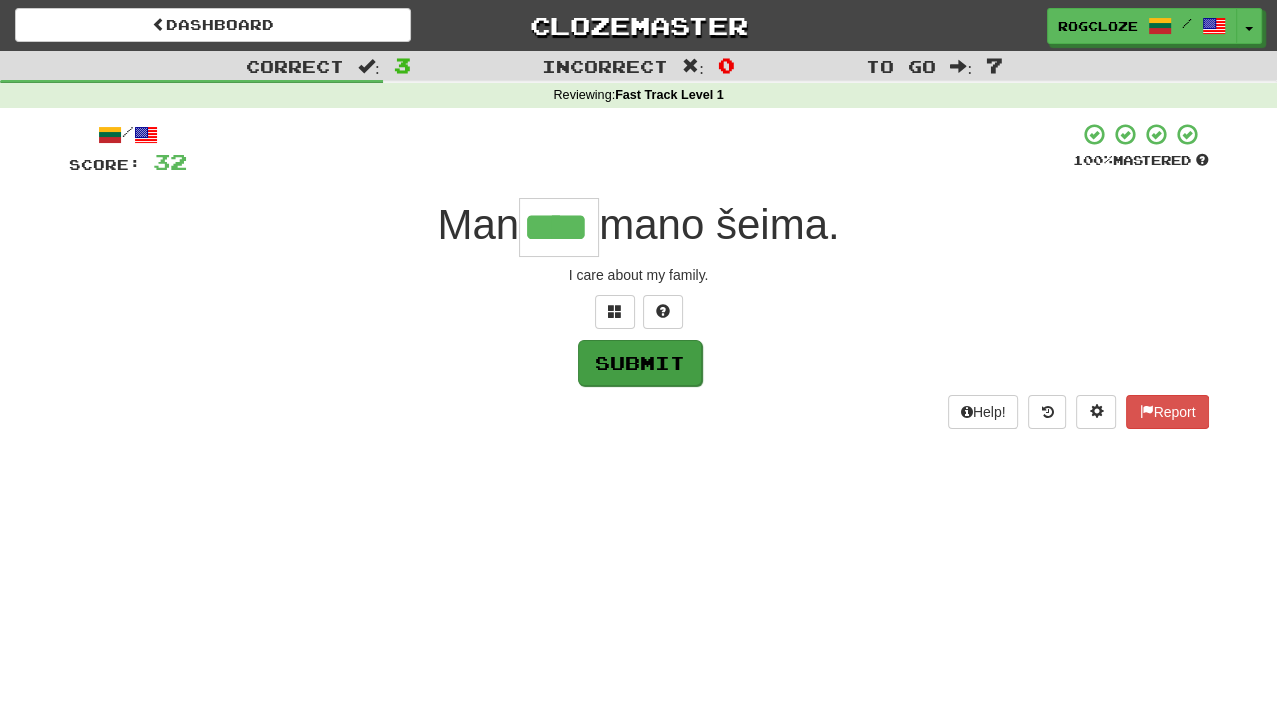 type on "****" 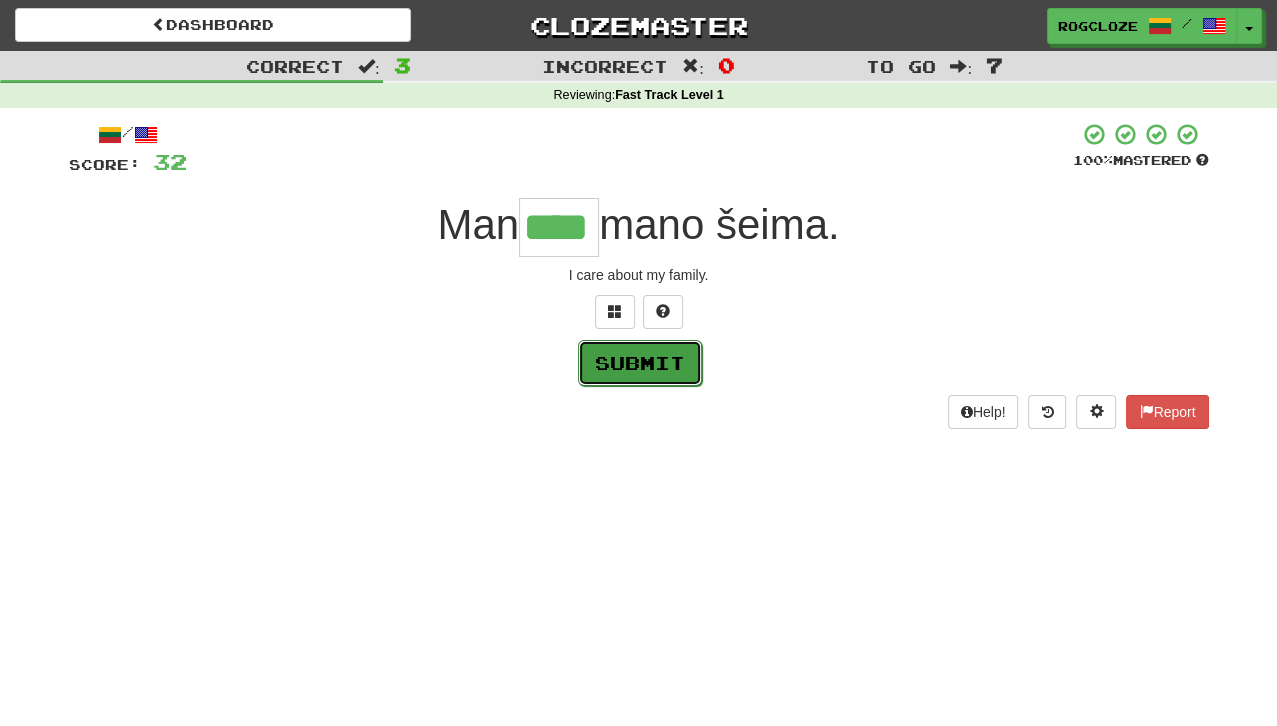 click on "Submit" at bounding box center (640, 363) 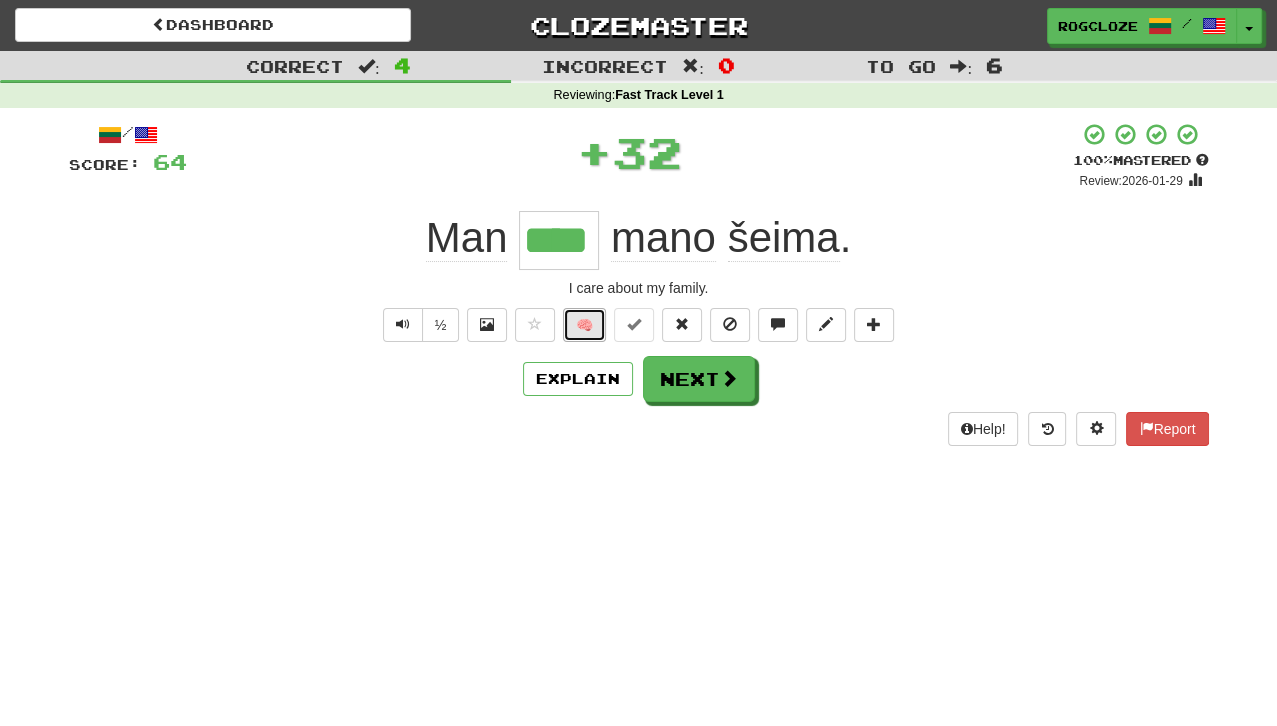click on "🧠" at bounding box center [584, 325] 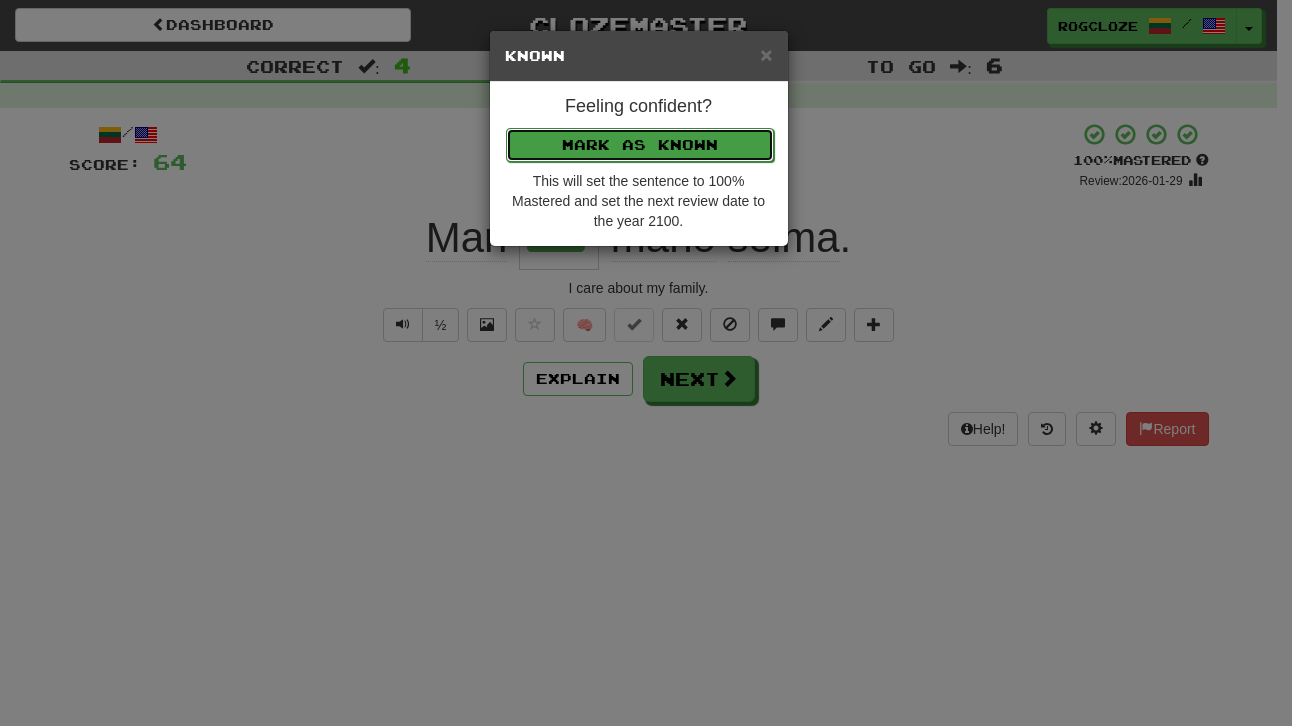 click on "Mark as Known" at bounding box center [640, 145] 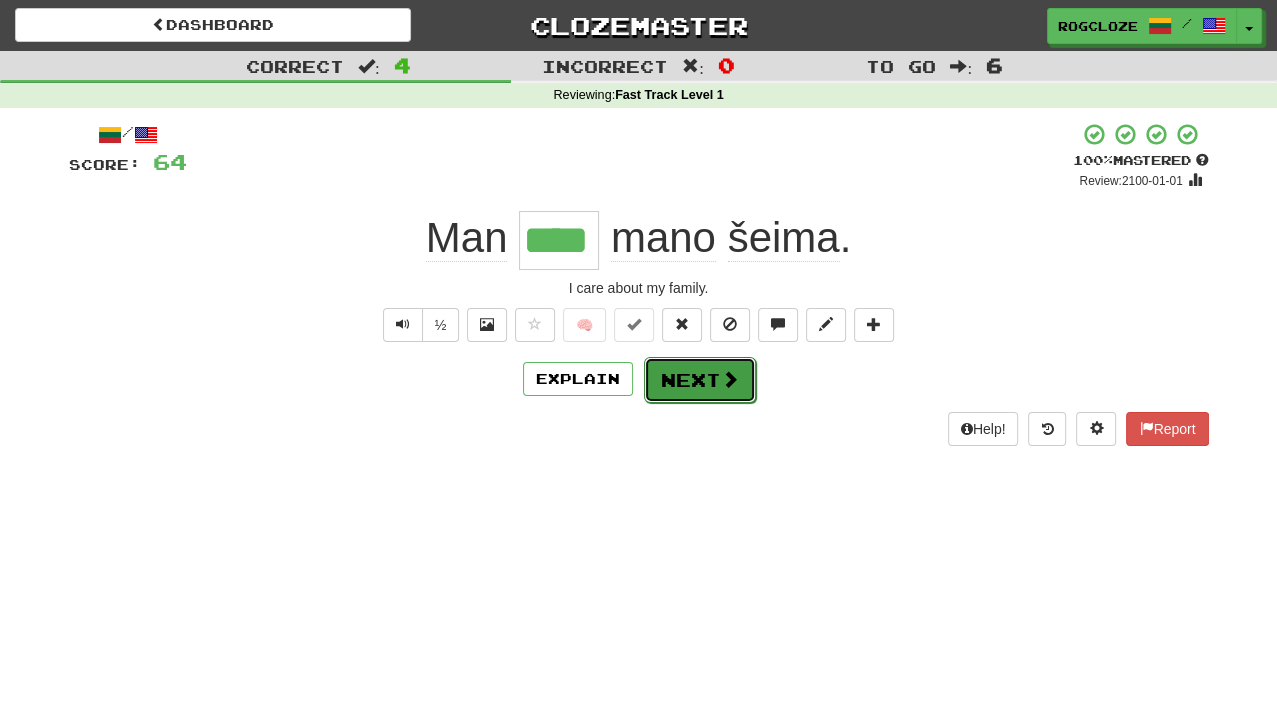 click at bounding box center (730, 379) 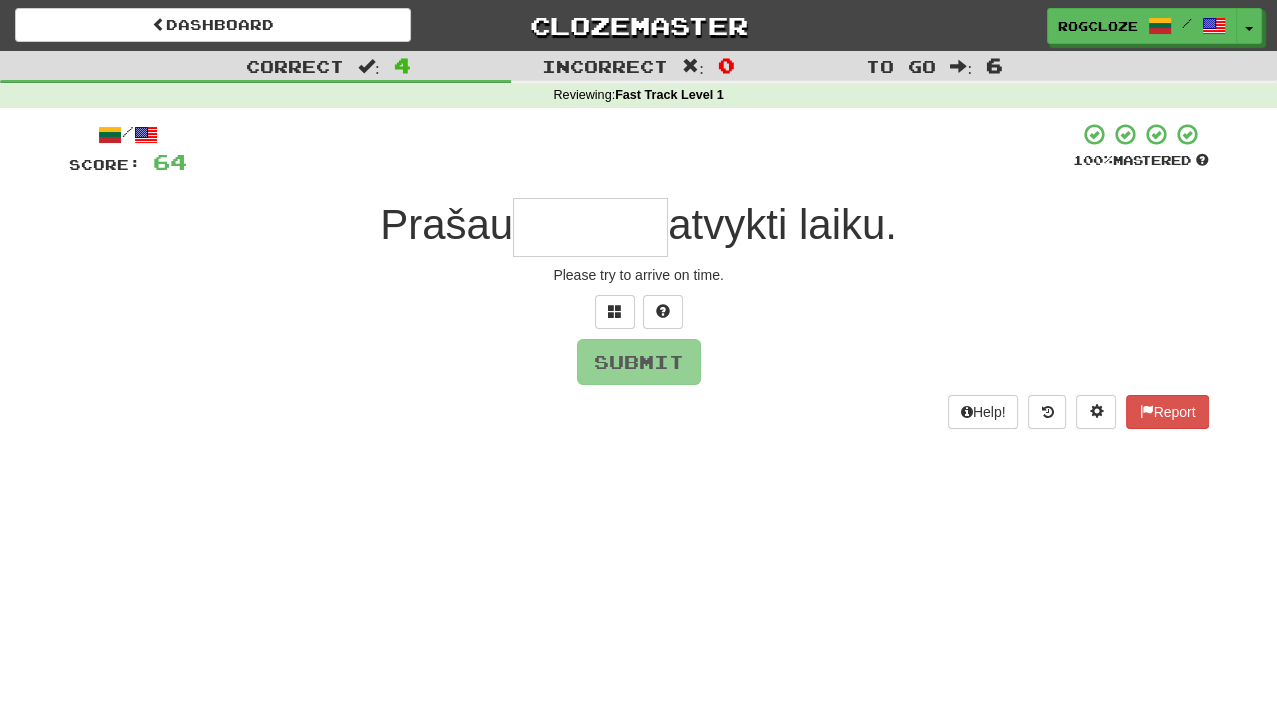 type on "*" 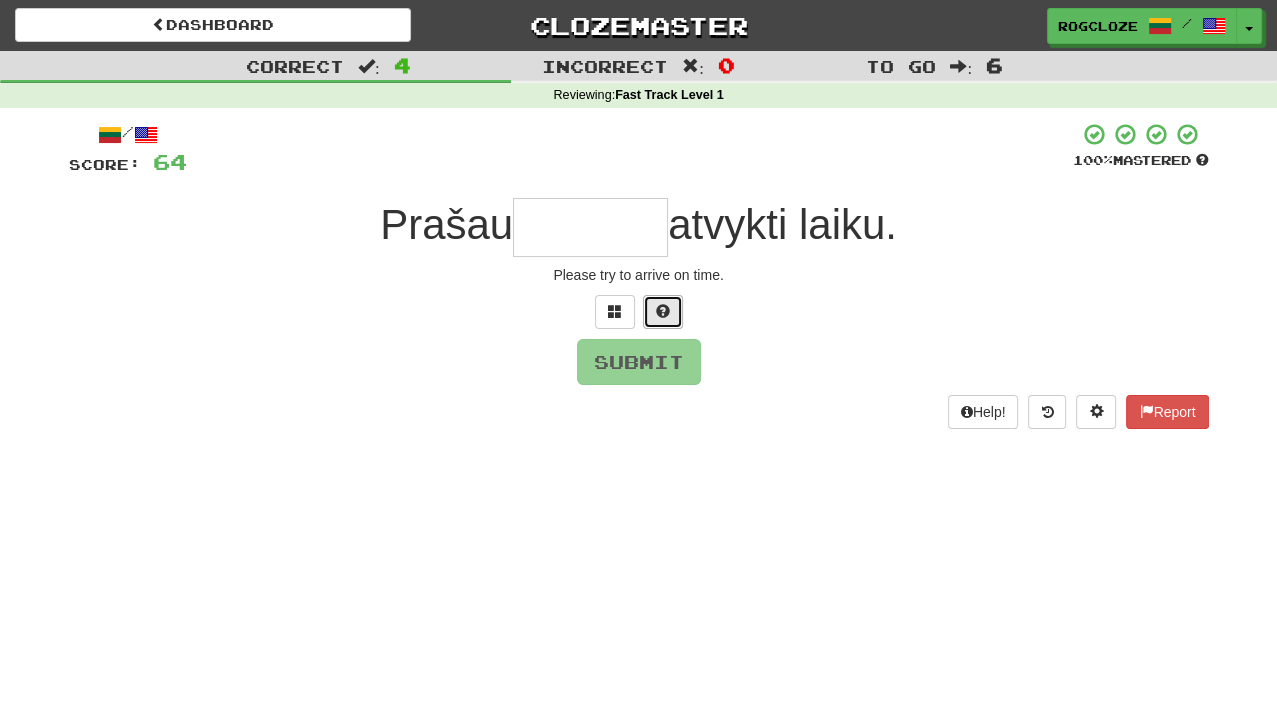 click at bounding box center [663, 312] 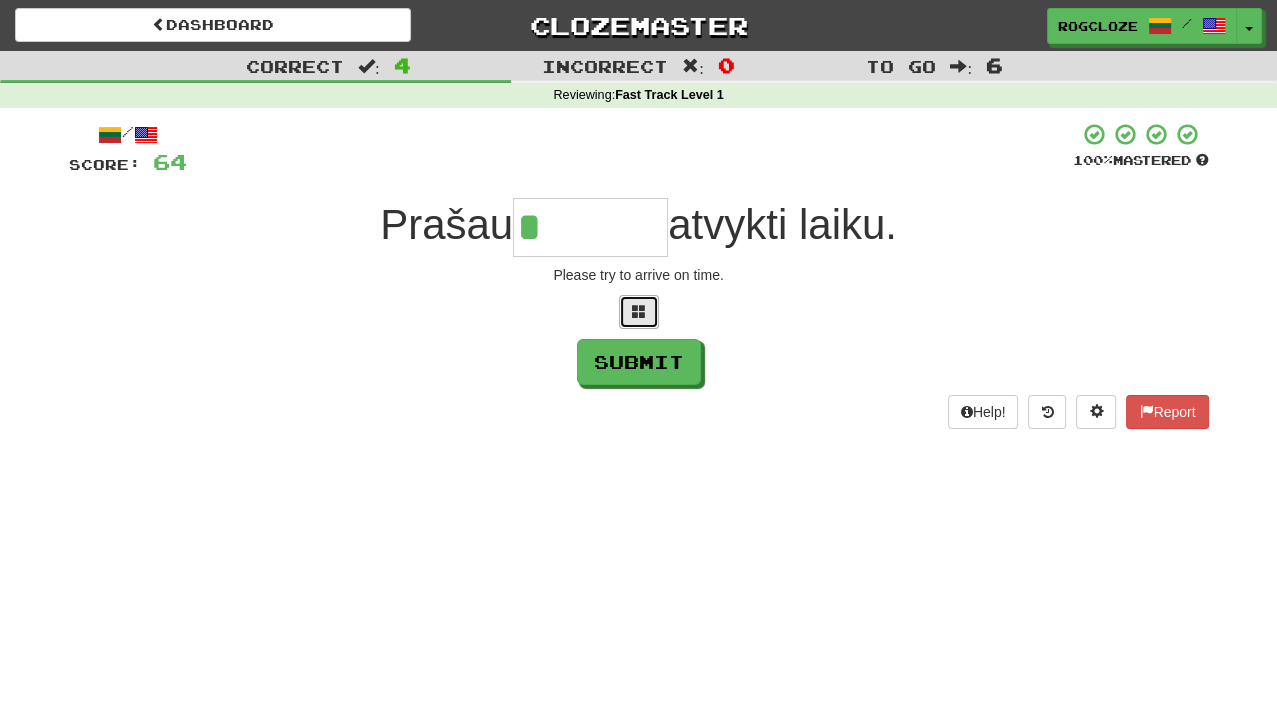 click at bounding box center (639, 312) 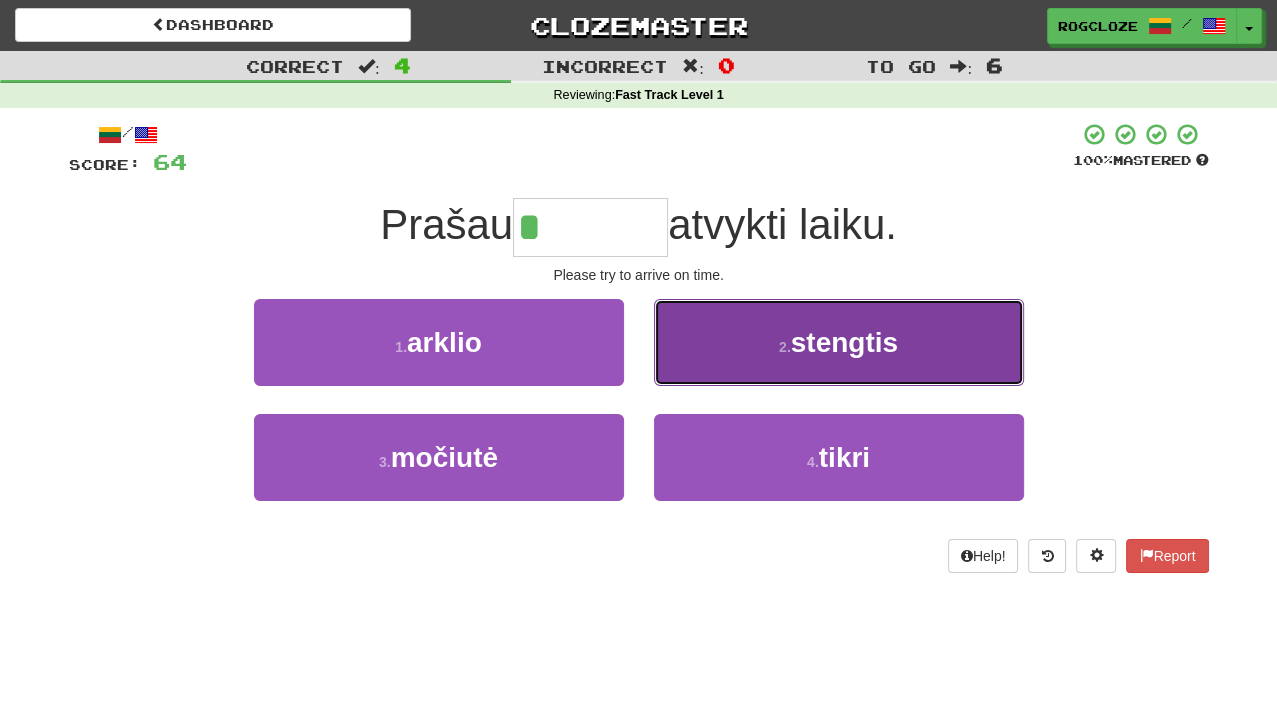 click on "2 ." at bounding box center [785, 347] 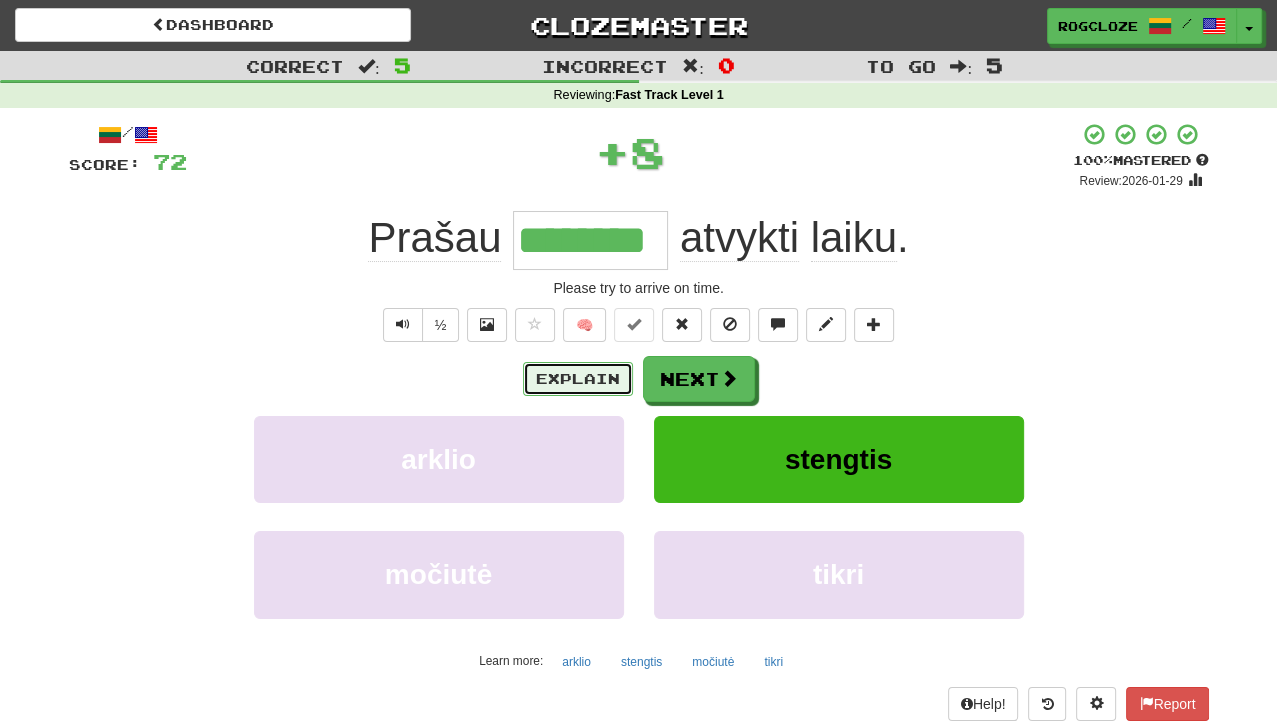 click on "Explain" at bounding box center (578, 379) 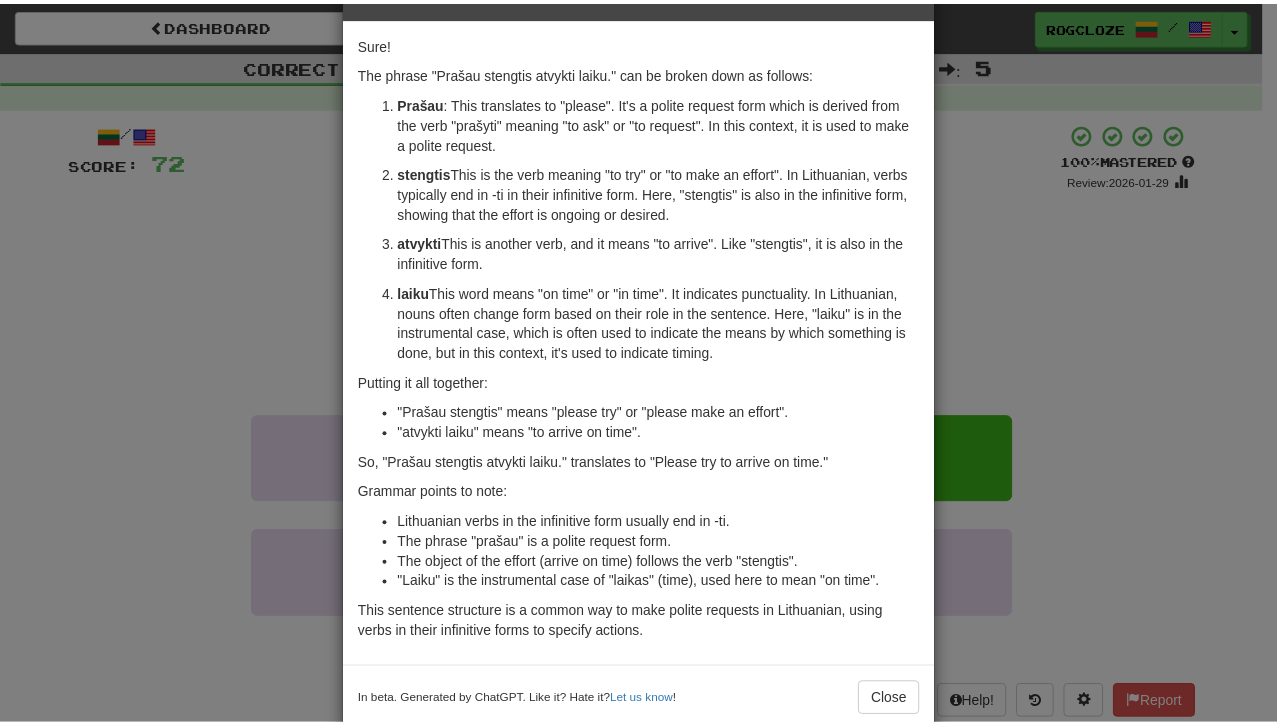 scroll, scrollTop: 101, scrollLeft: 0, axis: vertical 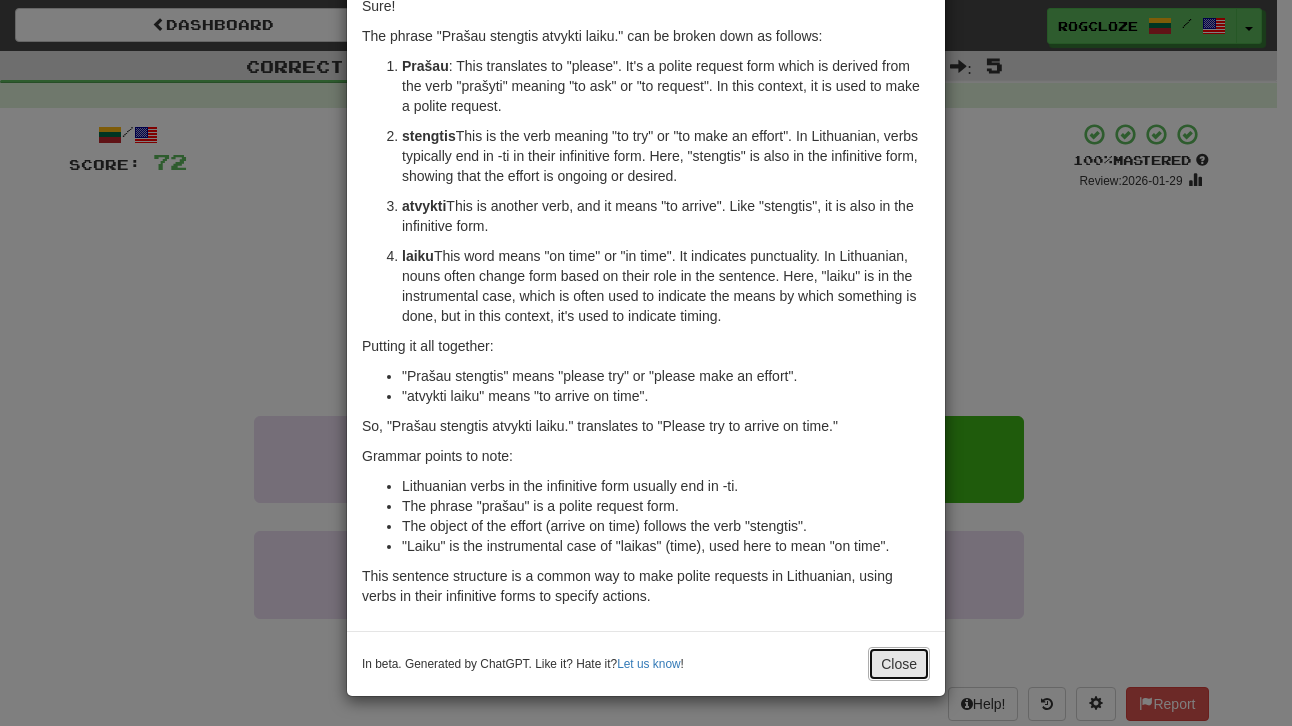 click on "Close" at bounding box center (899, 664) 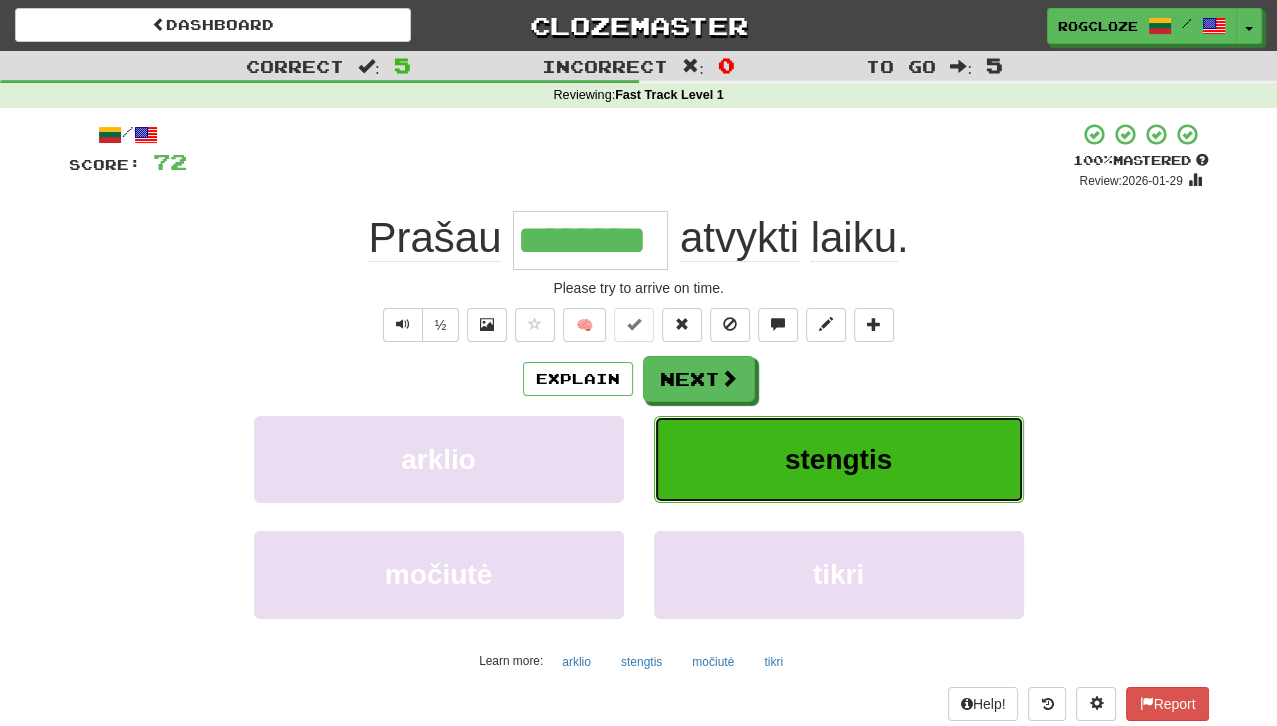 click on "stengtis" at bounding box center (839, 459) 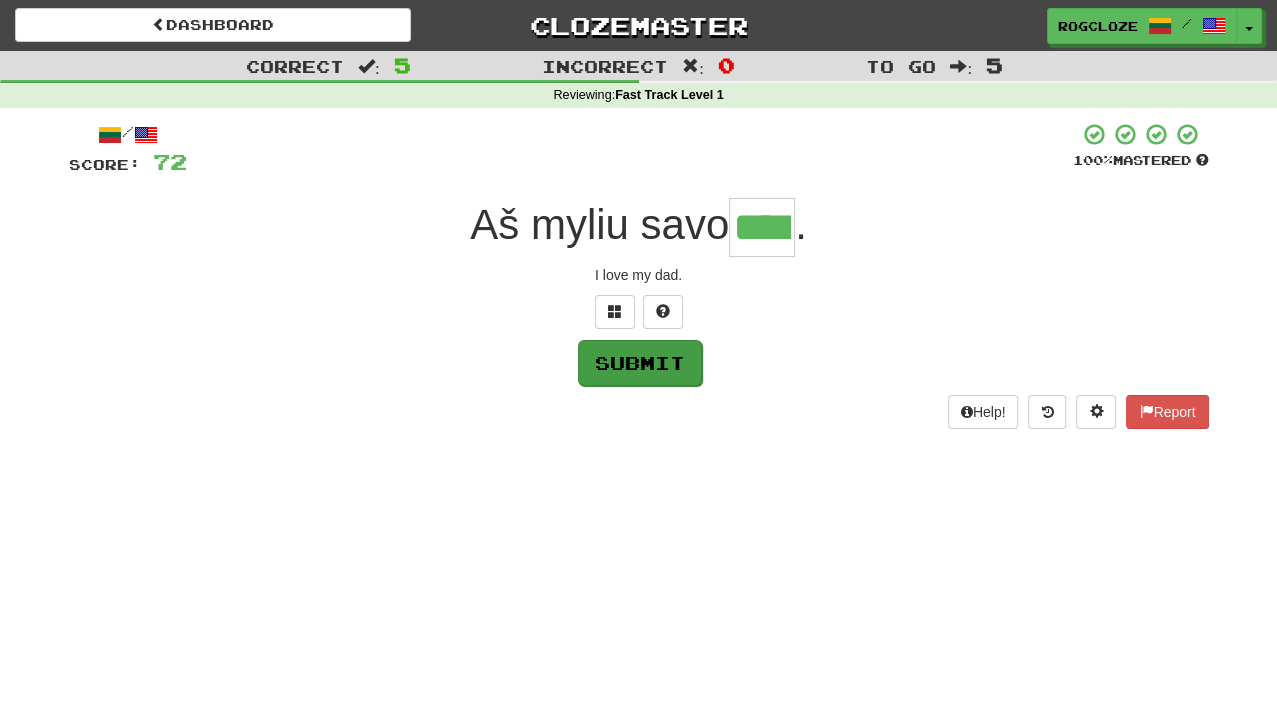 type on "****" 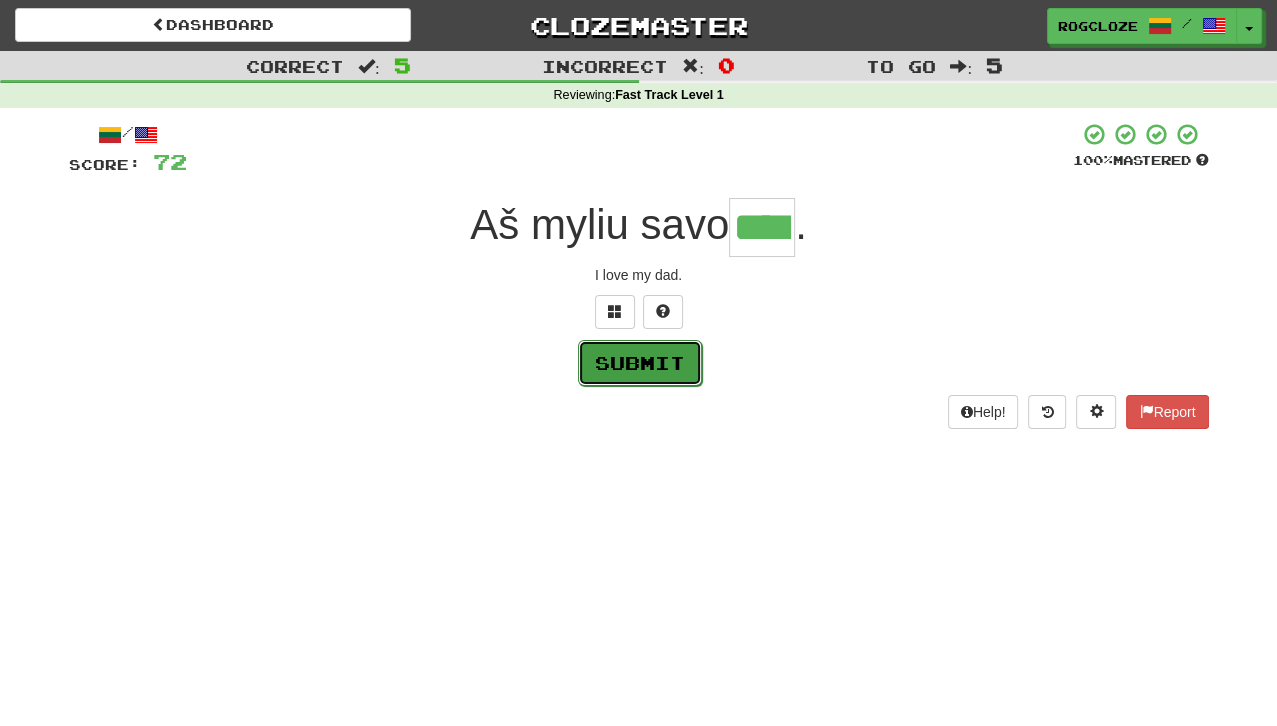 click on "Submit" at bounding box center (640, 363) 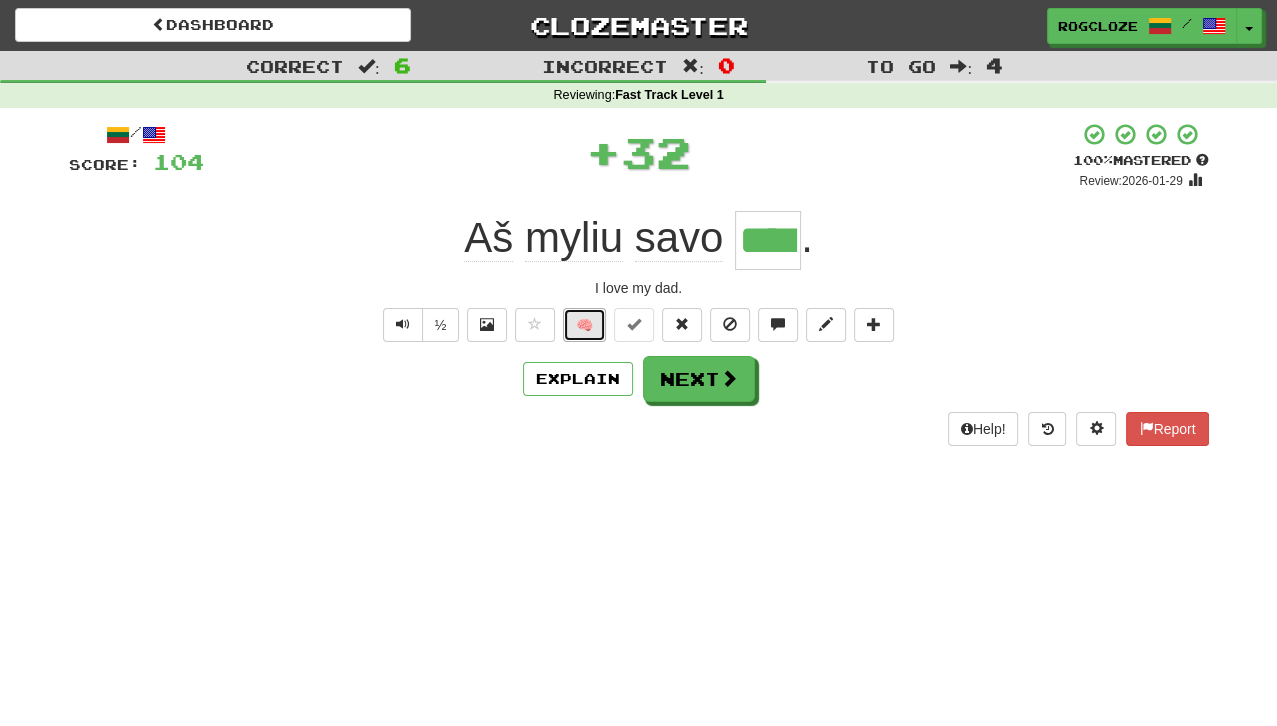click on "🧠" at bounding box center [584, 325] 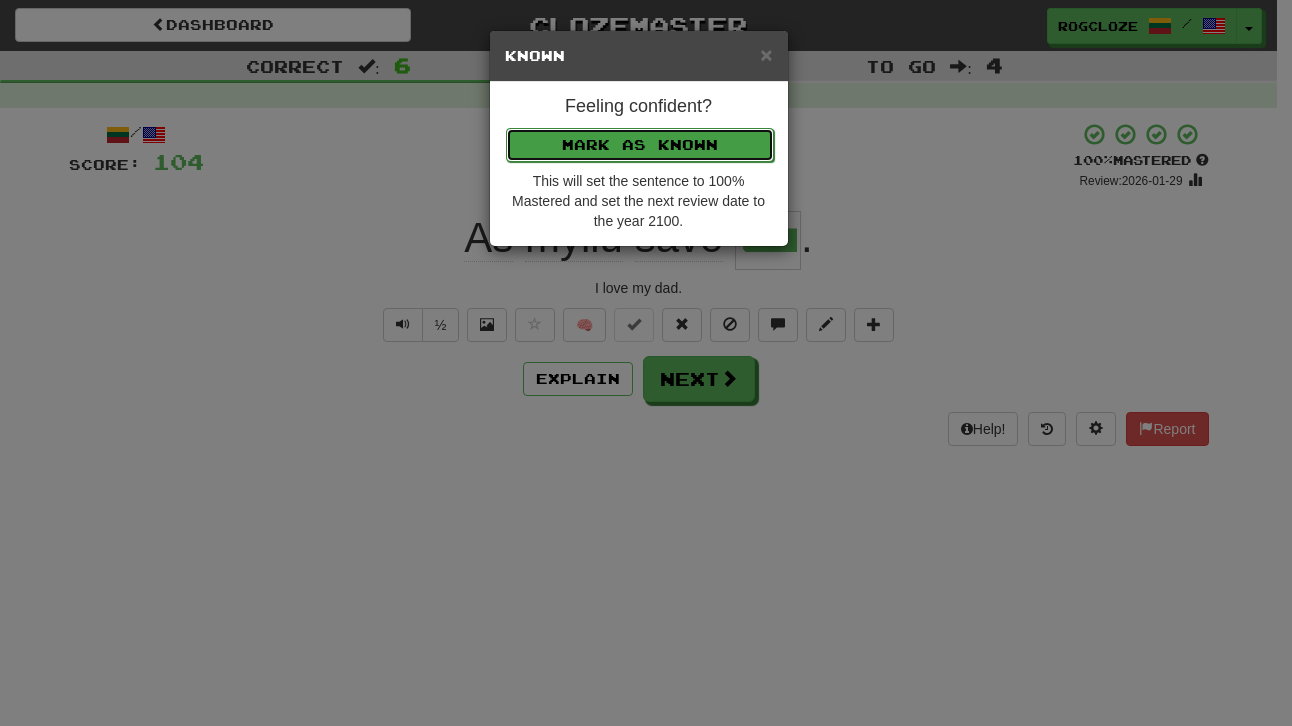 click on "Mark as Known" at bounding box center (640, 145) 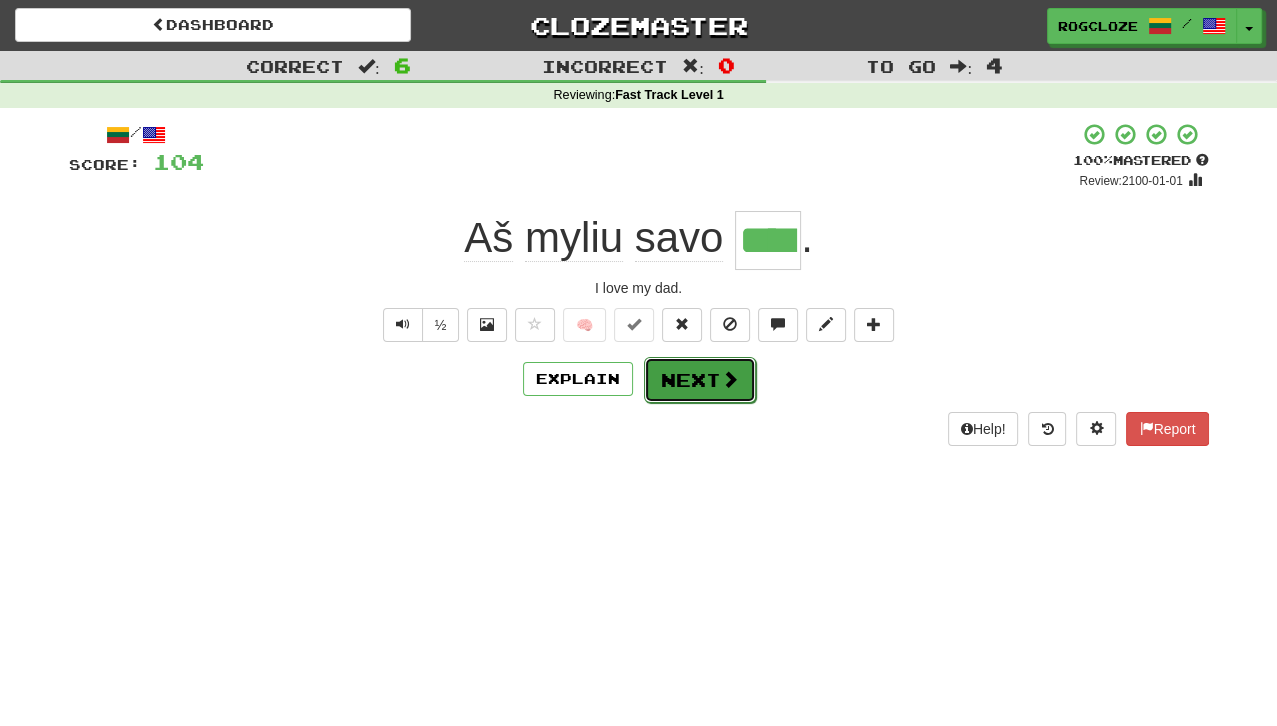 click on "Next" at bounding box center (700, 380) 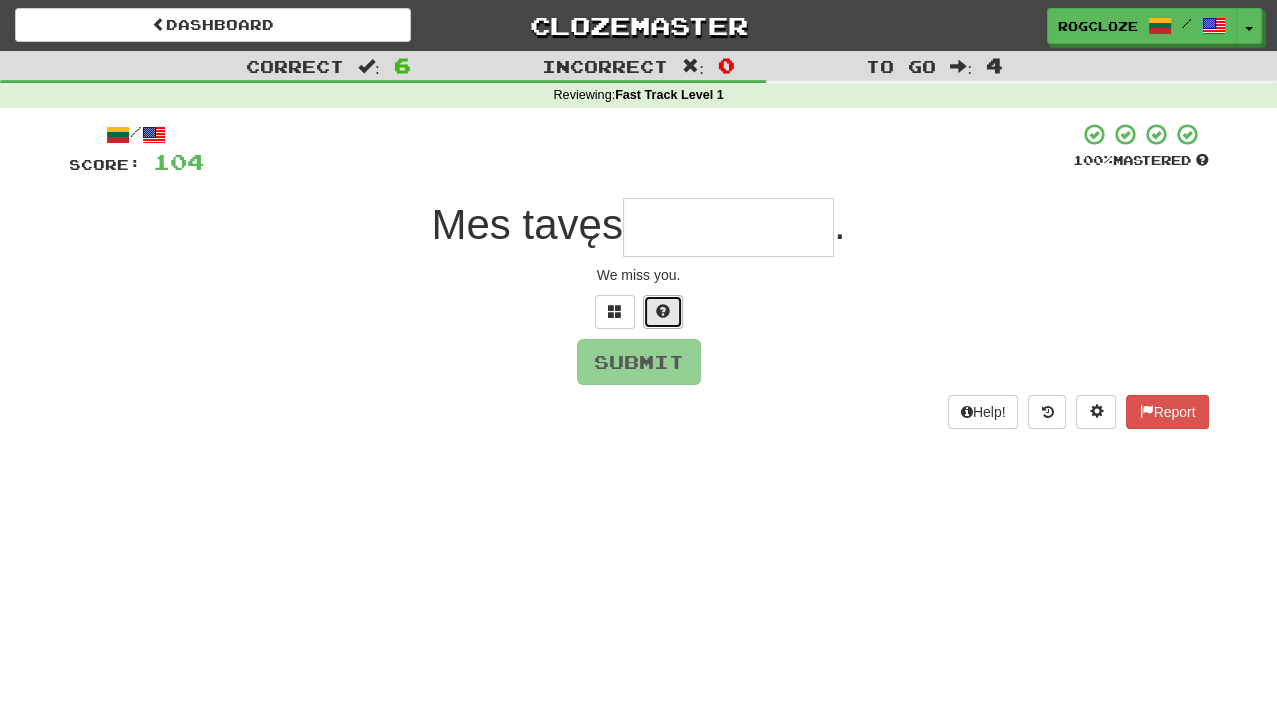 click at bounding box center (663, 312) 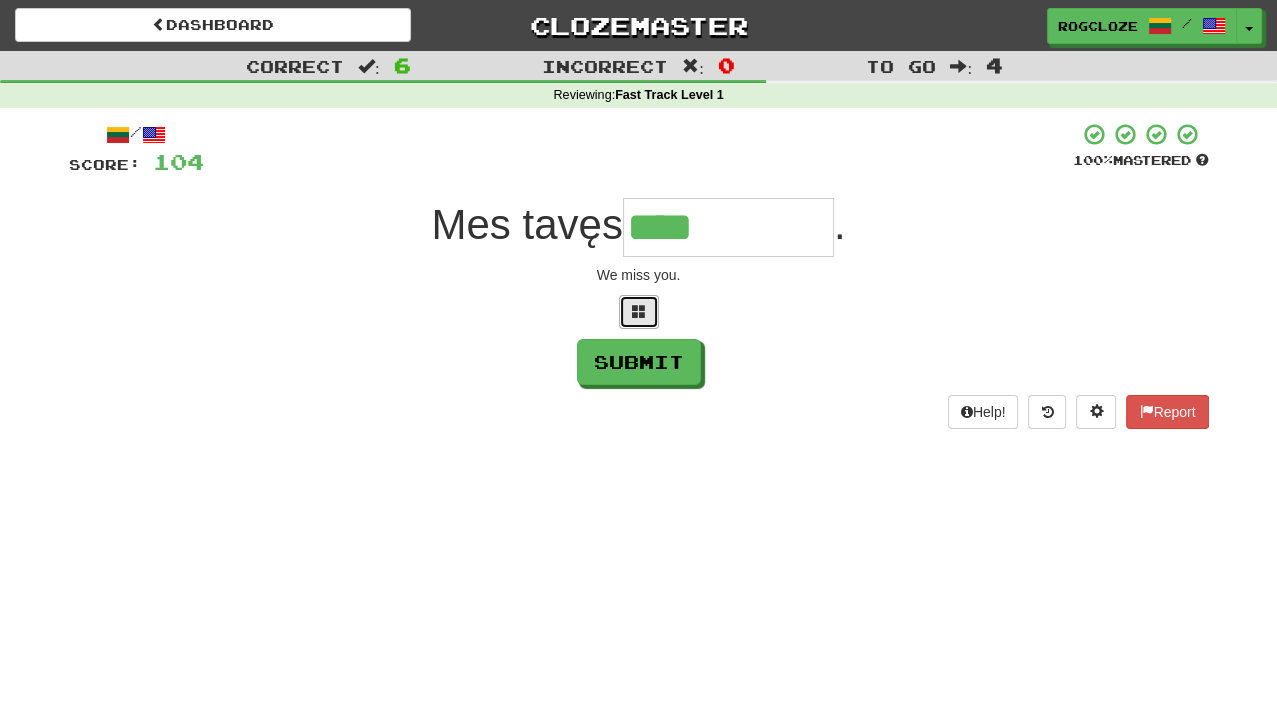 click at bounding box center (639, 311) 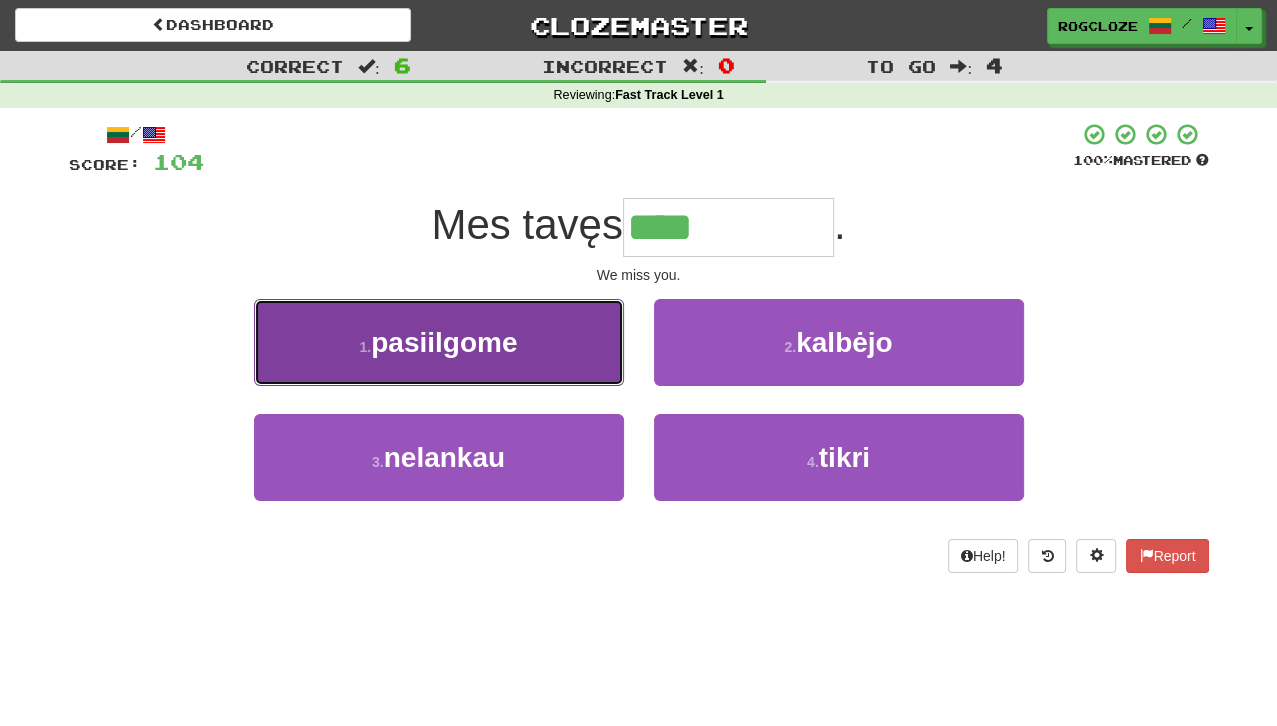 click on "pasiilgome" at bounding box center [444, 342] 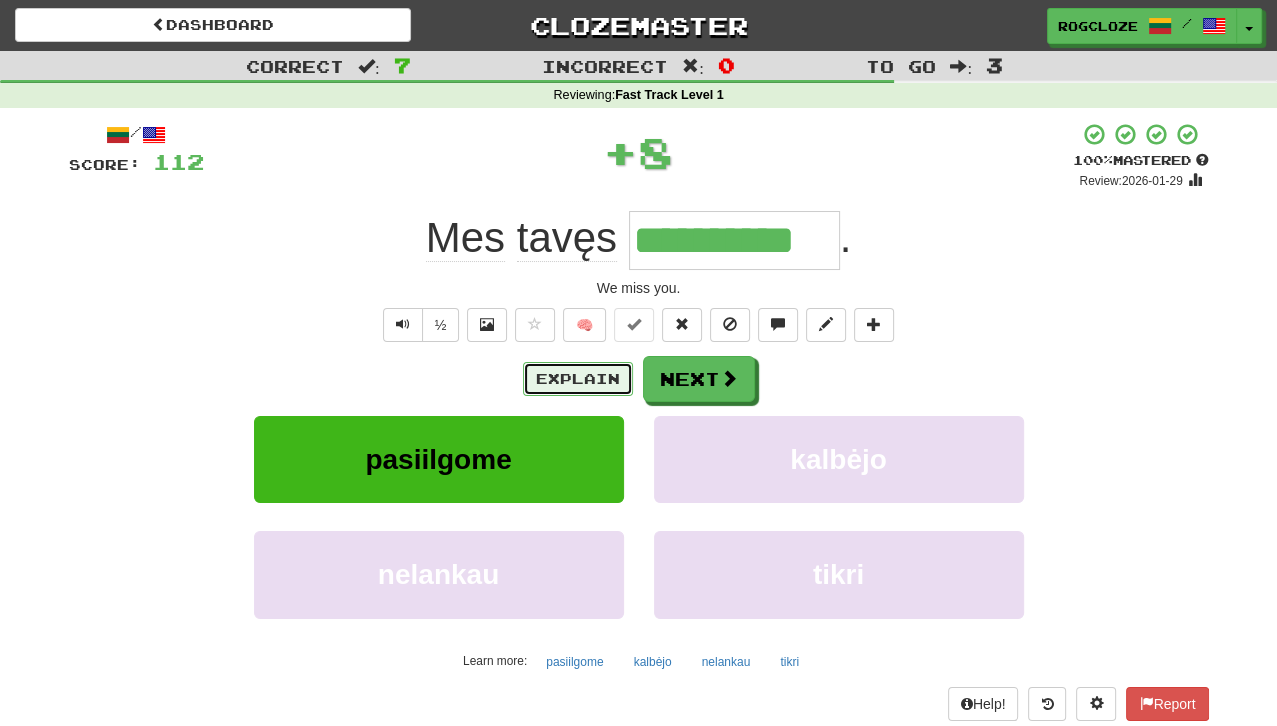 click on "Explain" at bounding box center [578, 379] 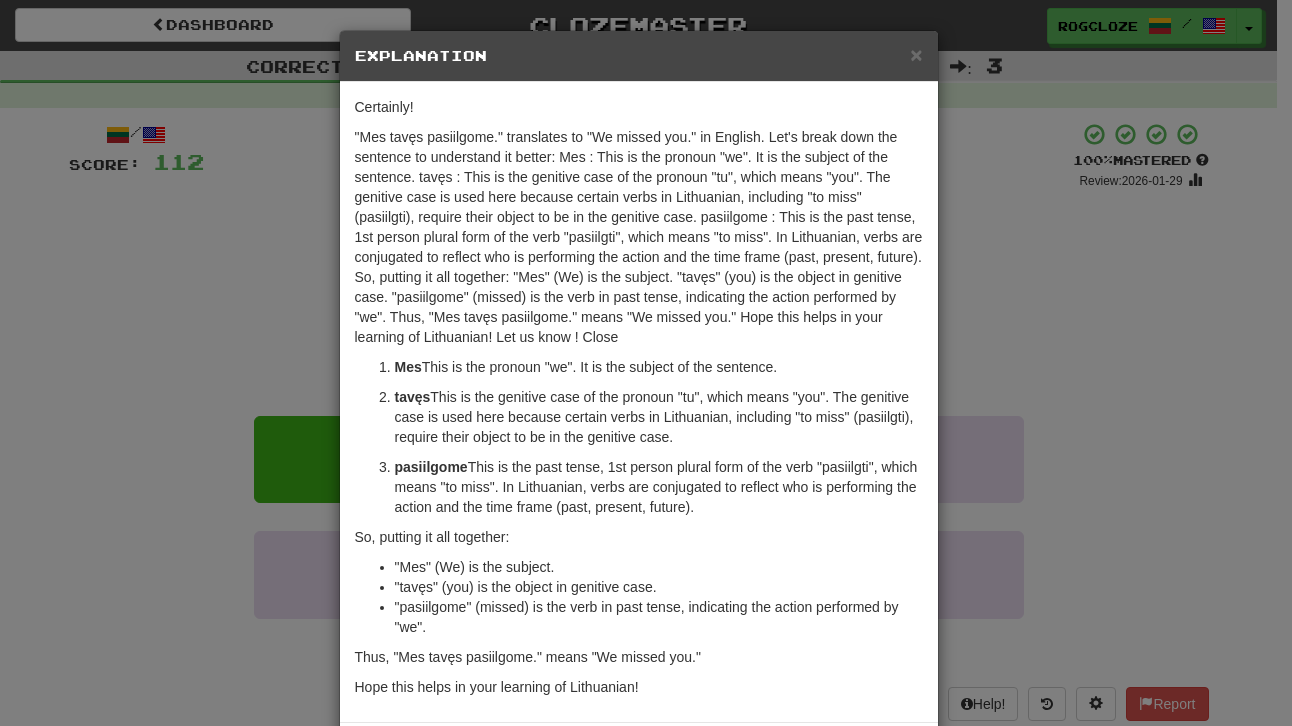 click on "Close" at bounding box center (892, 755) 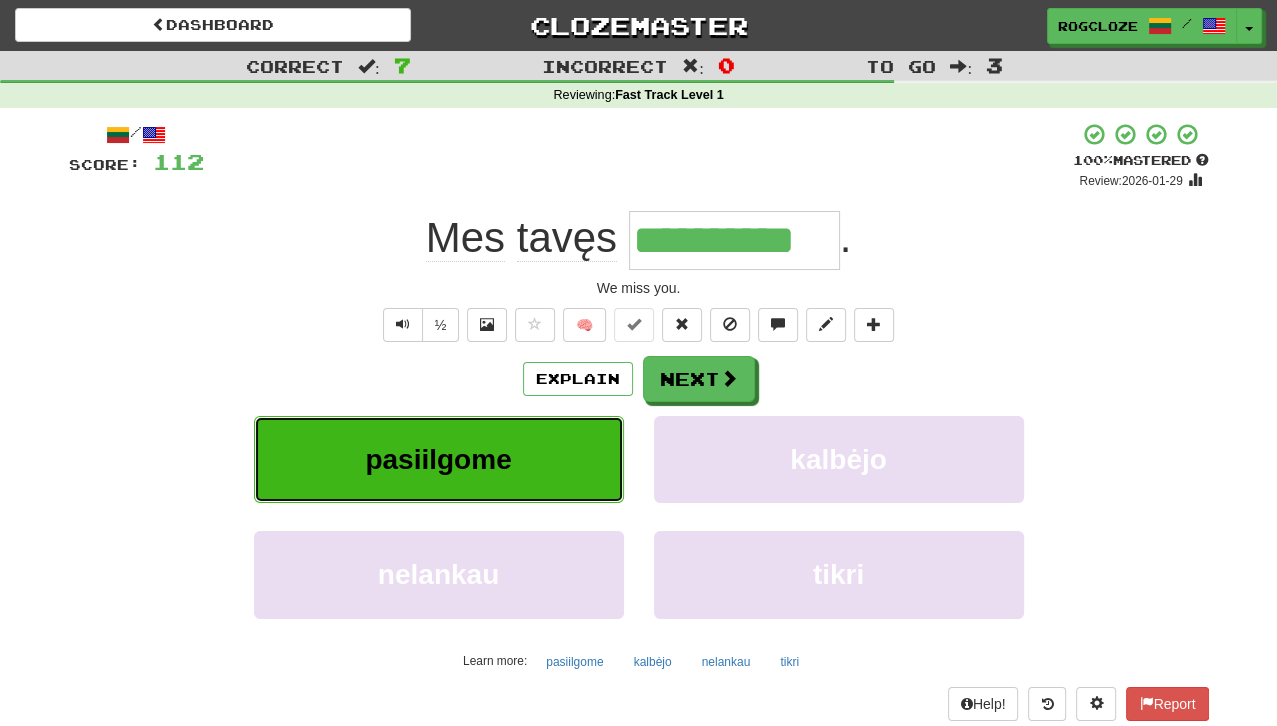 click on "pasiilgome" at bounding box center (439, 459) 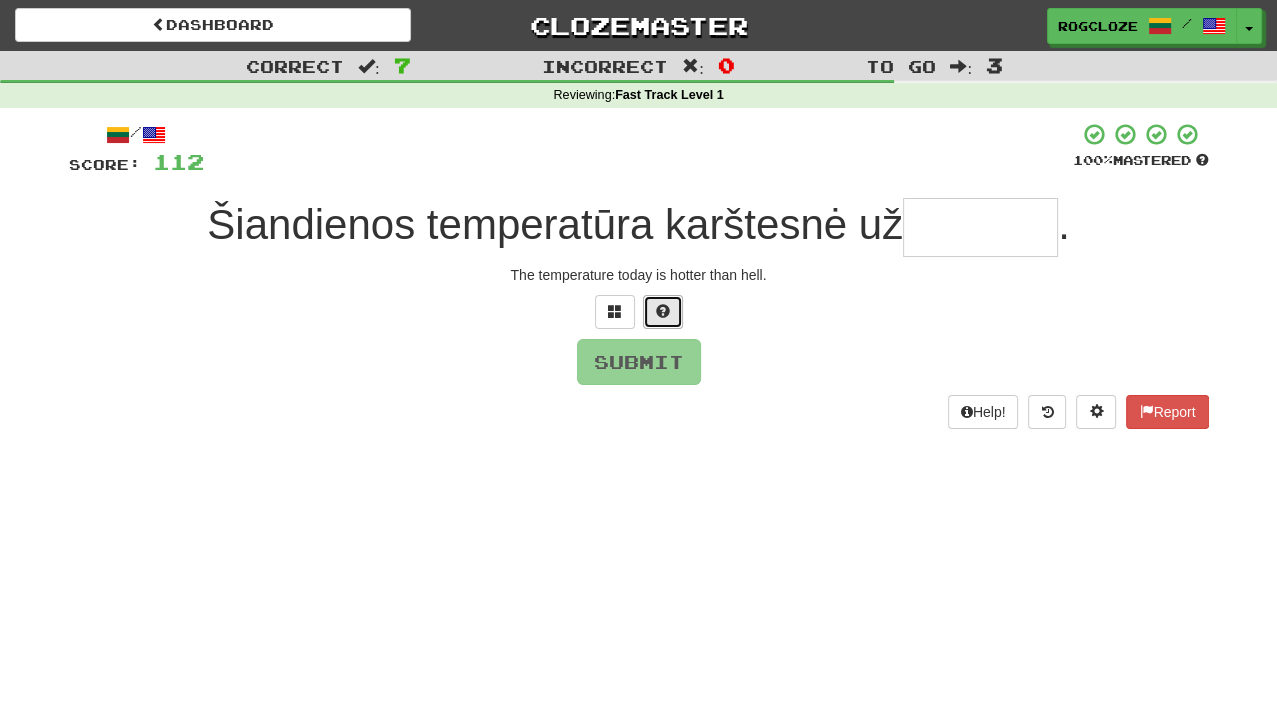 click at bounding box center [663, 312] 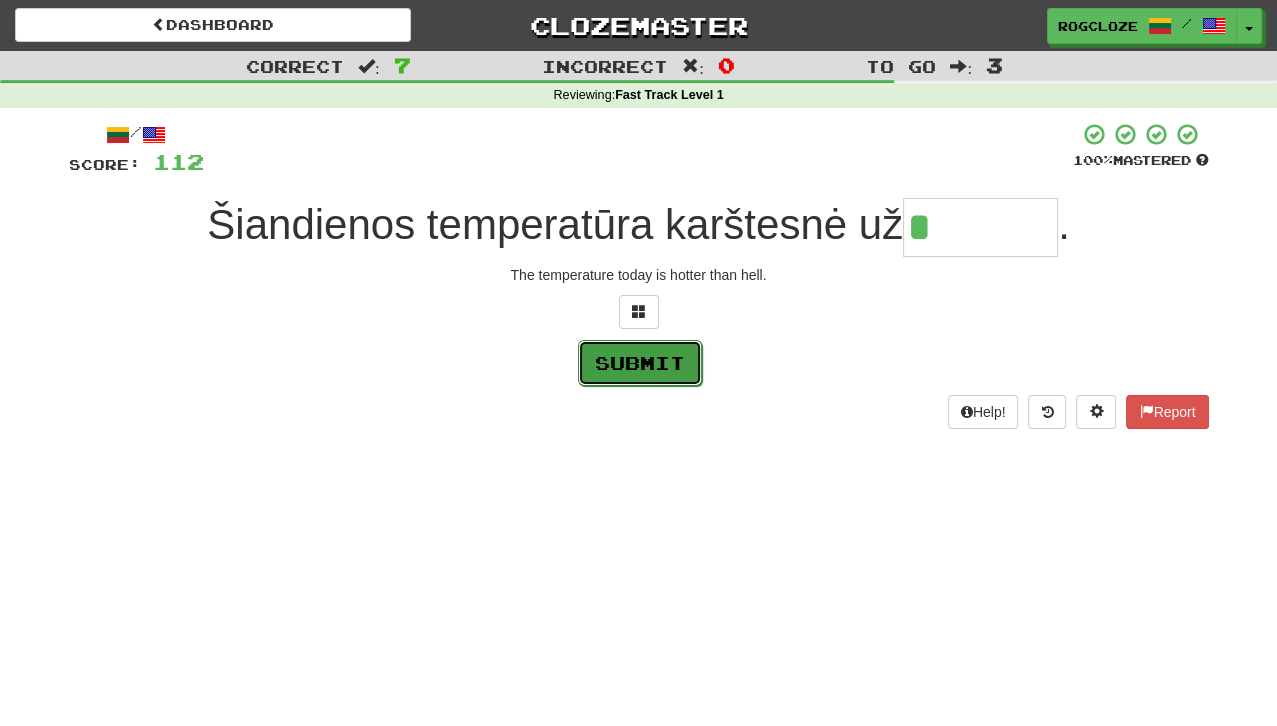 click on "Submit" at bounding box center [640, 363] 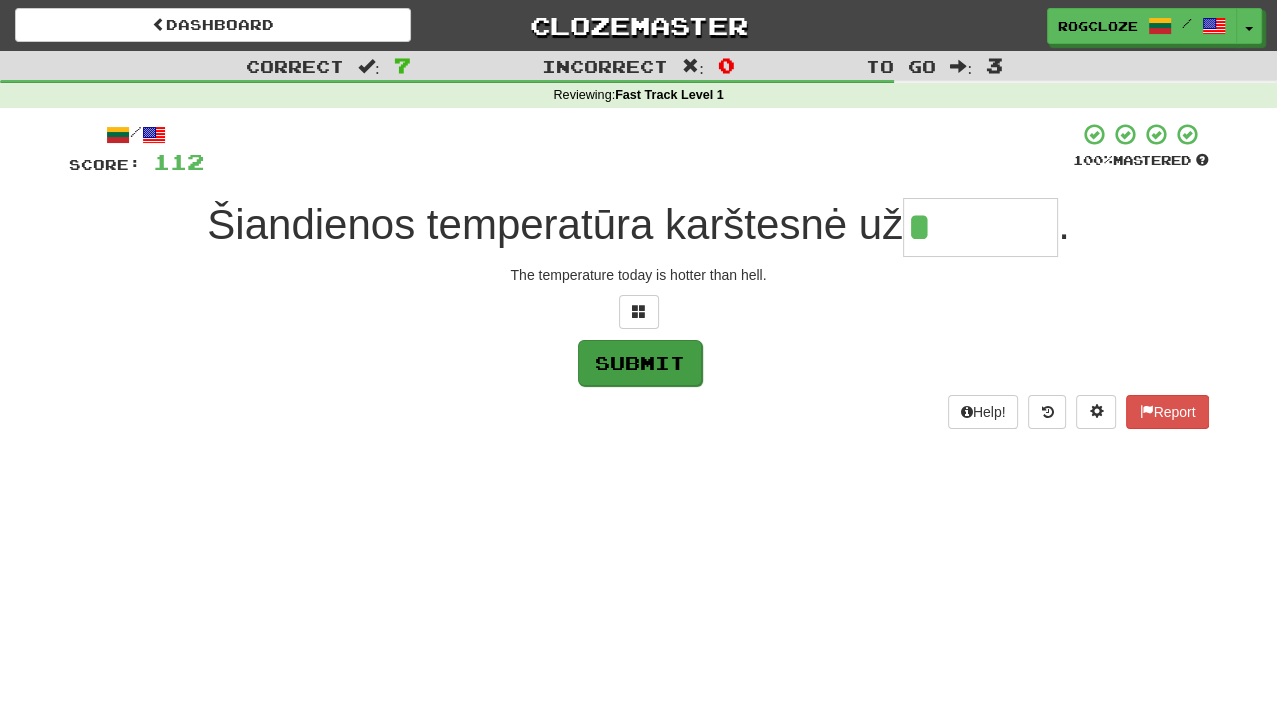 type on "*******" 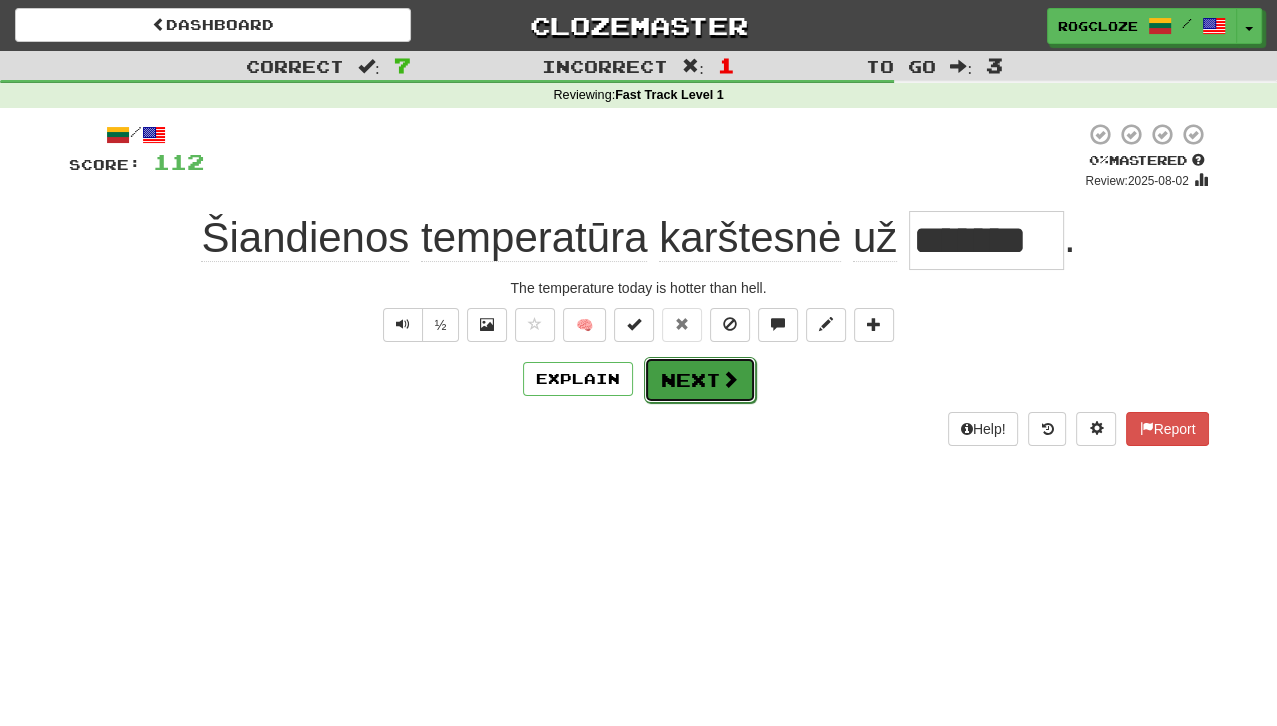 click on "Next" at bounding box center (700, 380) 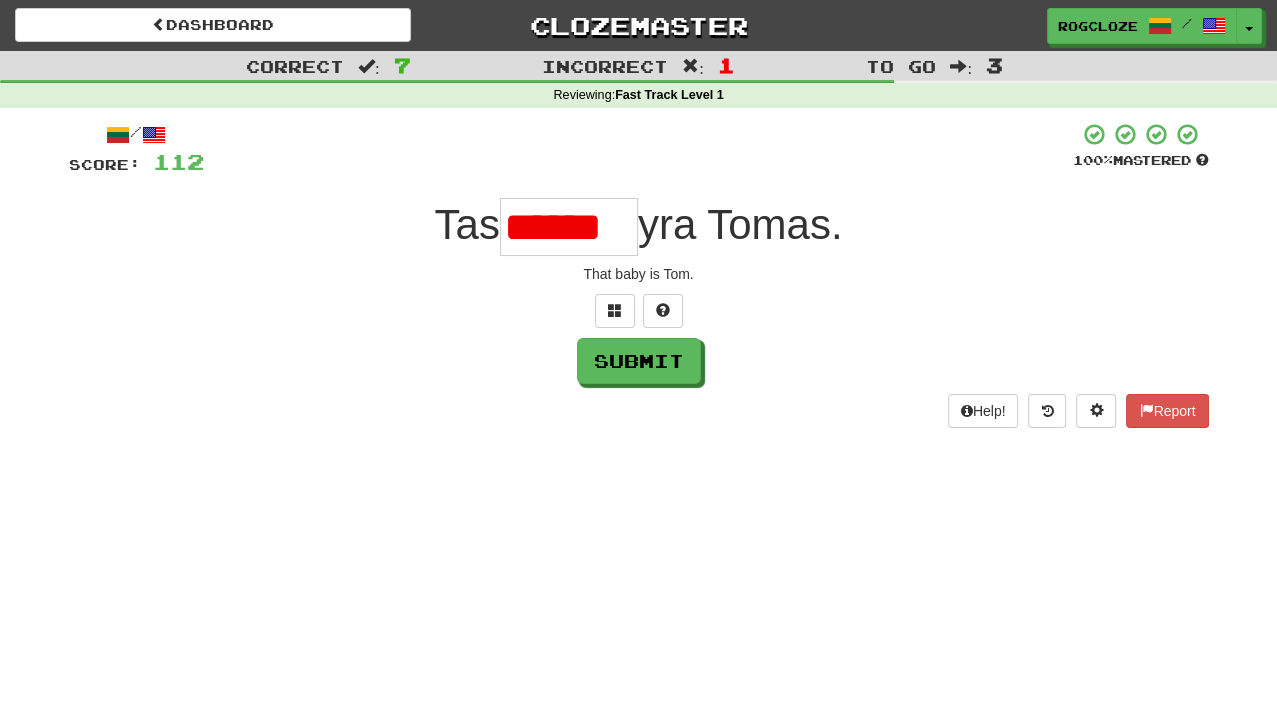scroll, scrollTop: 0, scrollLeft: 0, axis: both 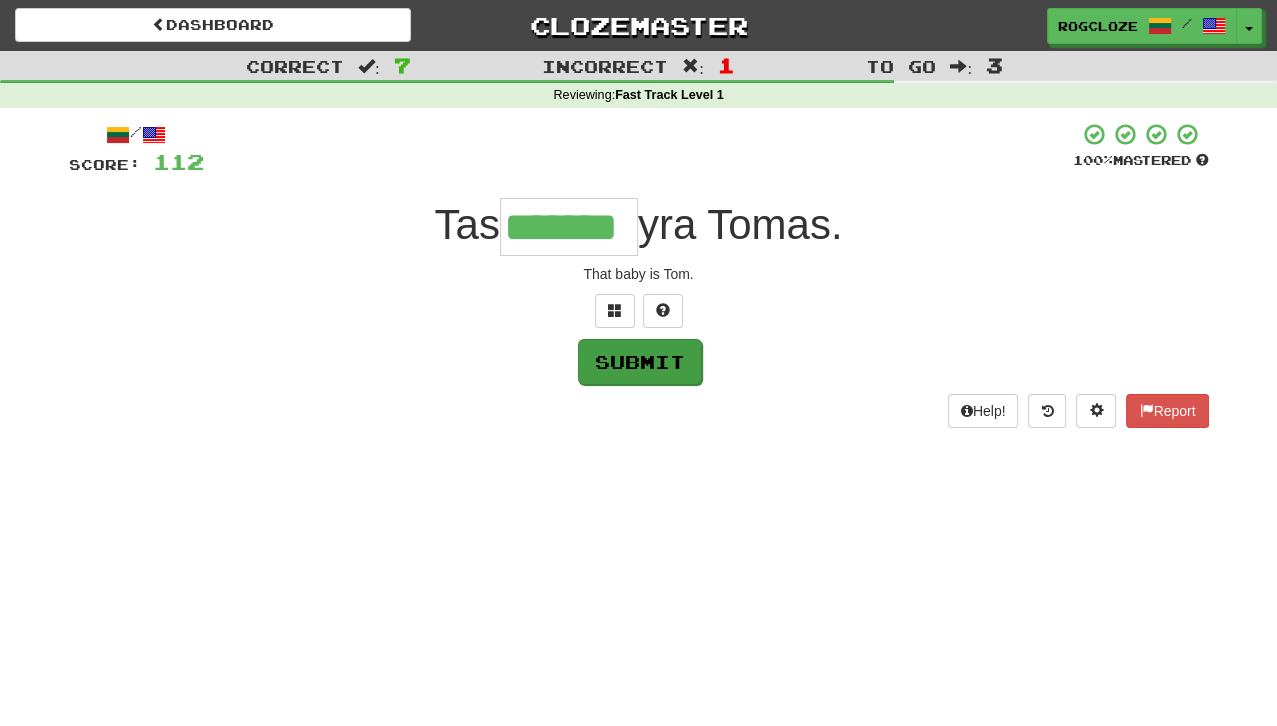 type on "*******" 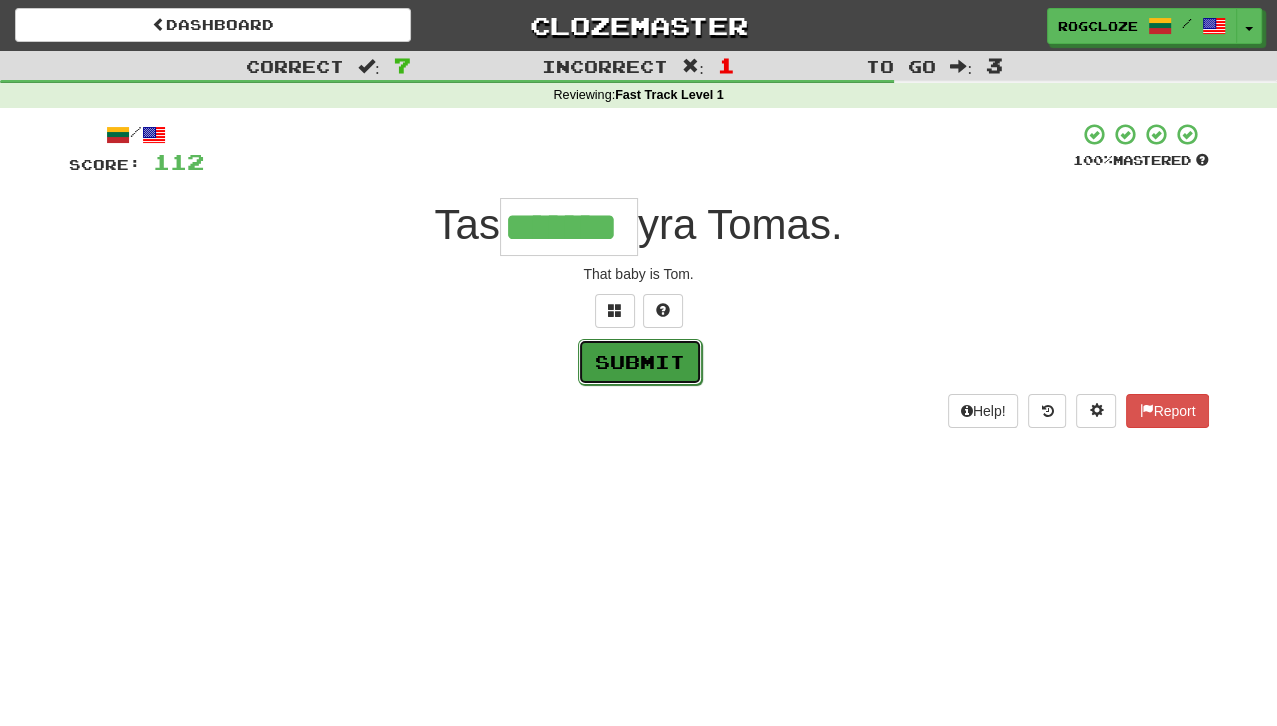 click on "Submit" at bounding box center (640, 362) 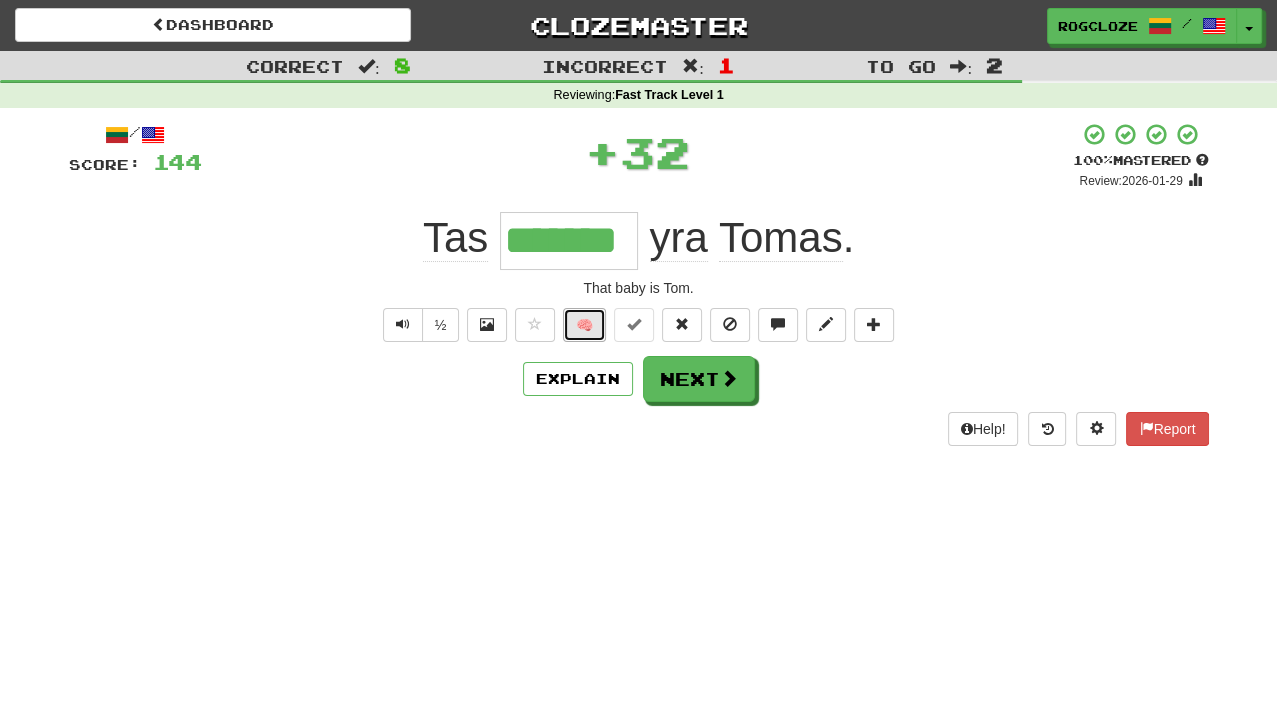 click on "🧠" at bounding box center [584, 325] 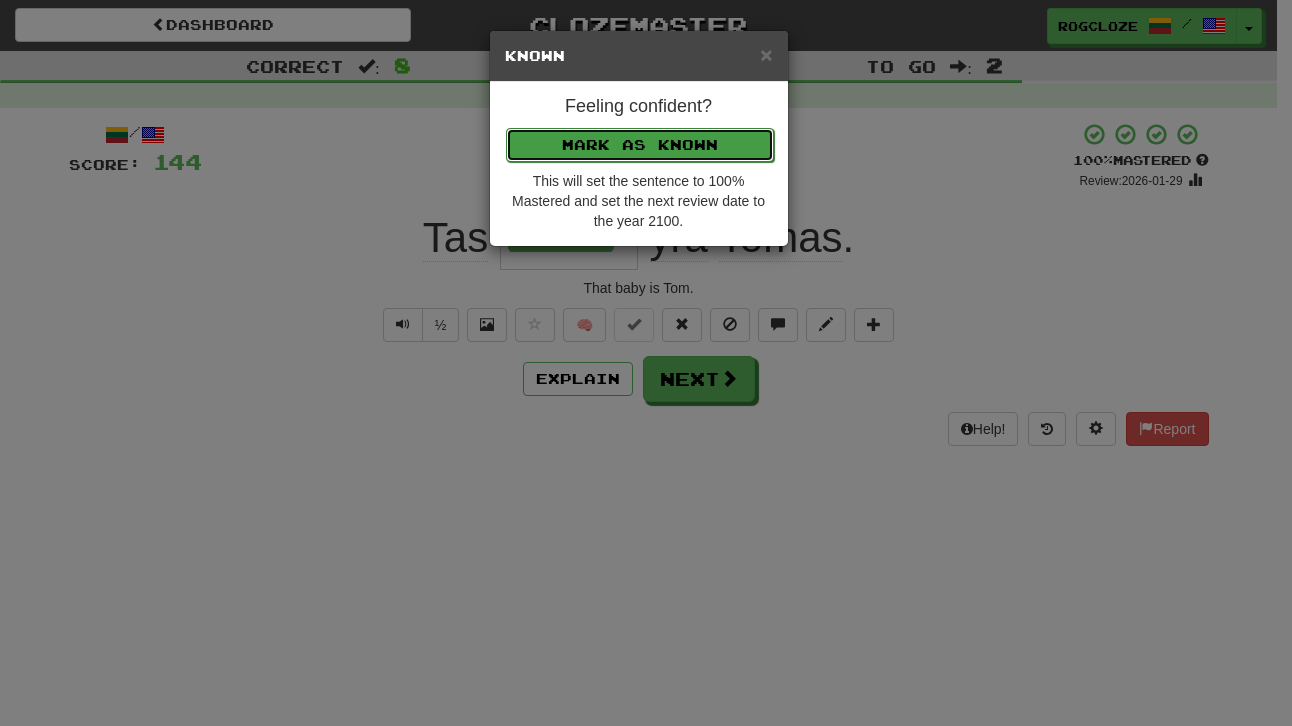 click on "Mark as Known" at bounding box center [640, 145] 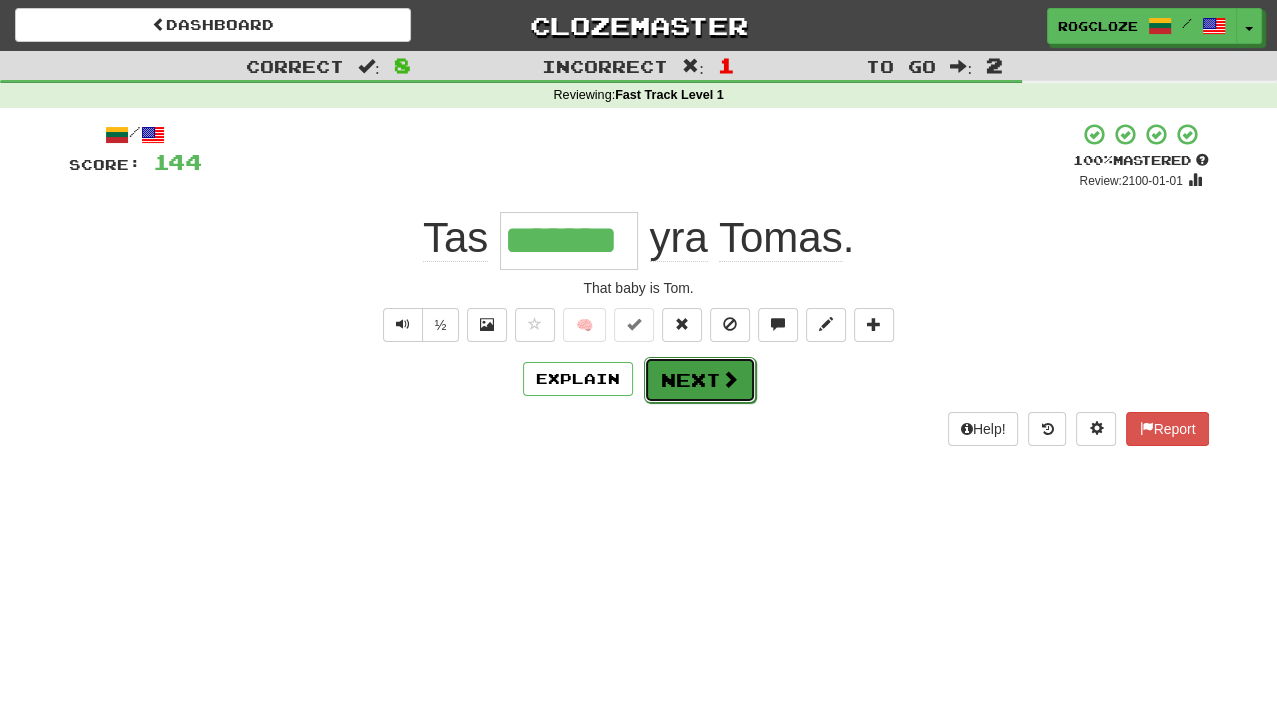 click on "Next" at bounding box center [700, 380] 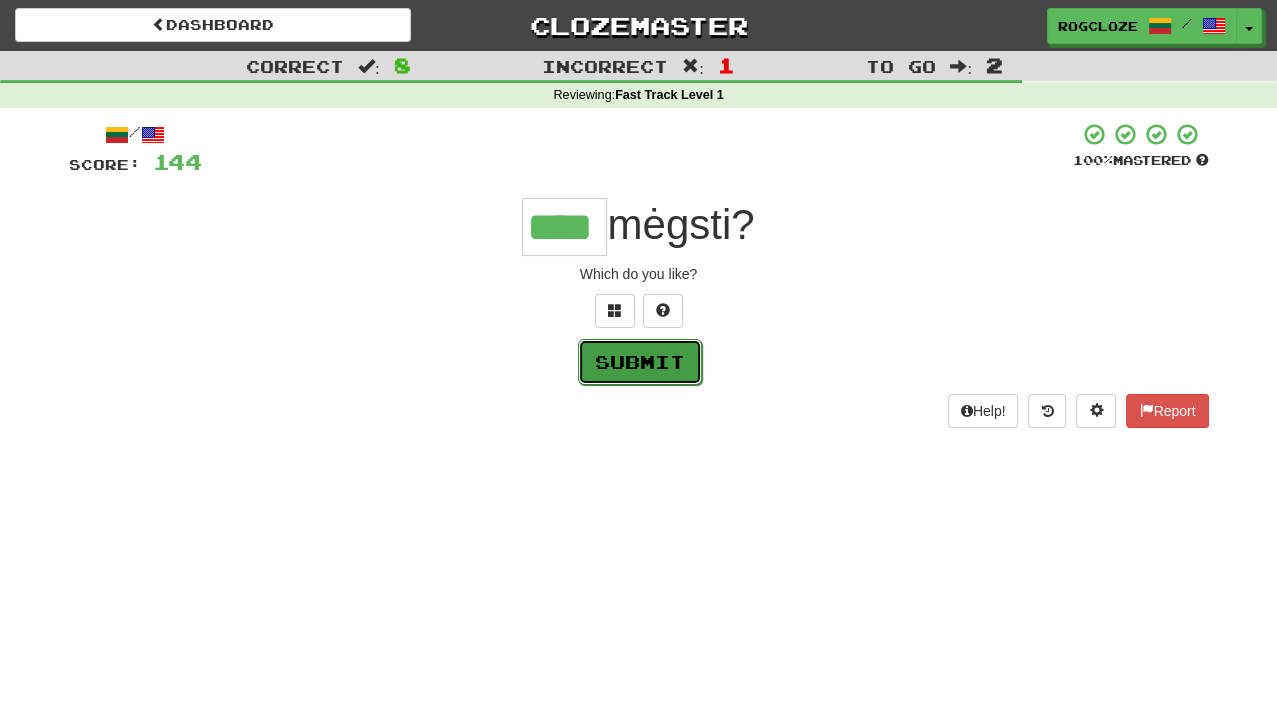 click on "Submit" at bounding box center [640, 362] 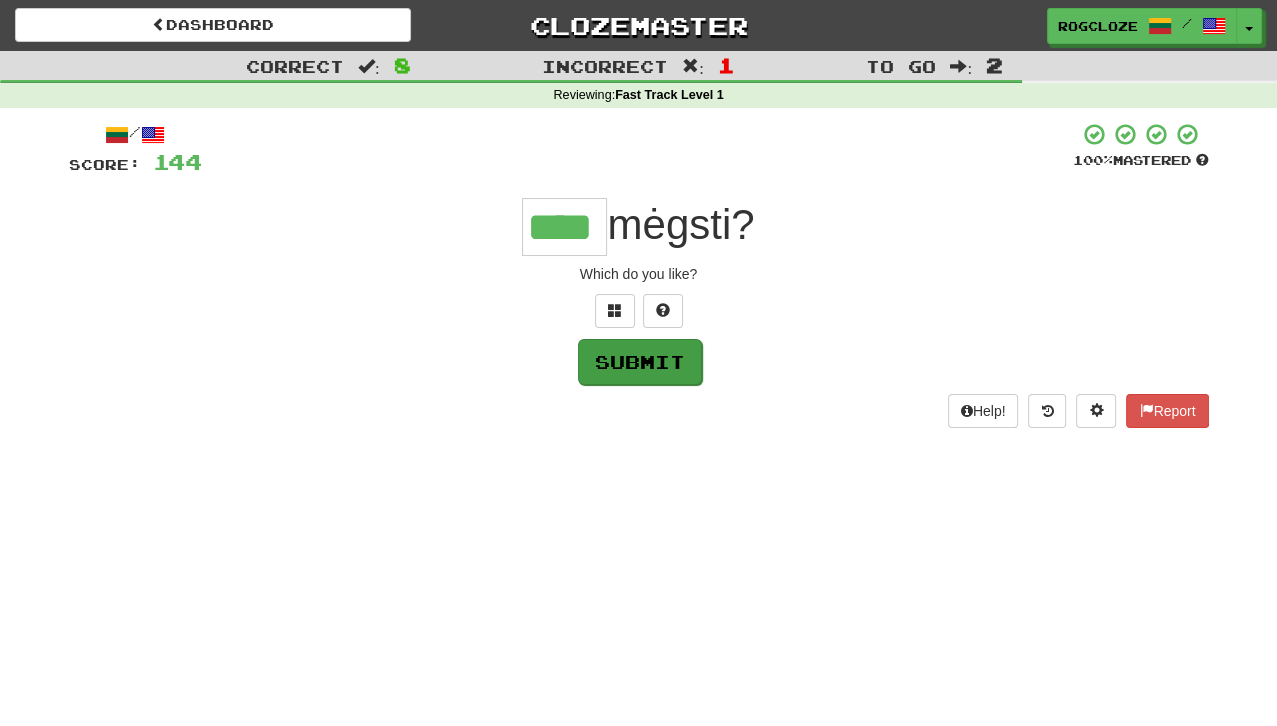 type on "****" 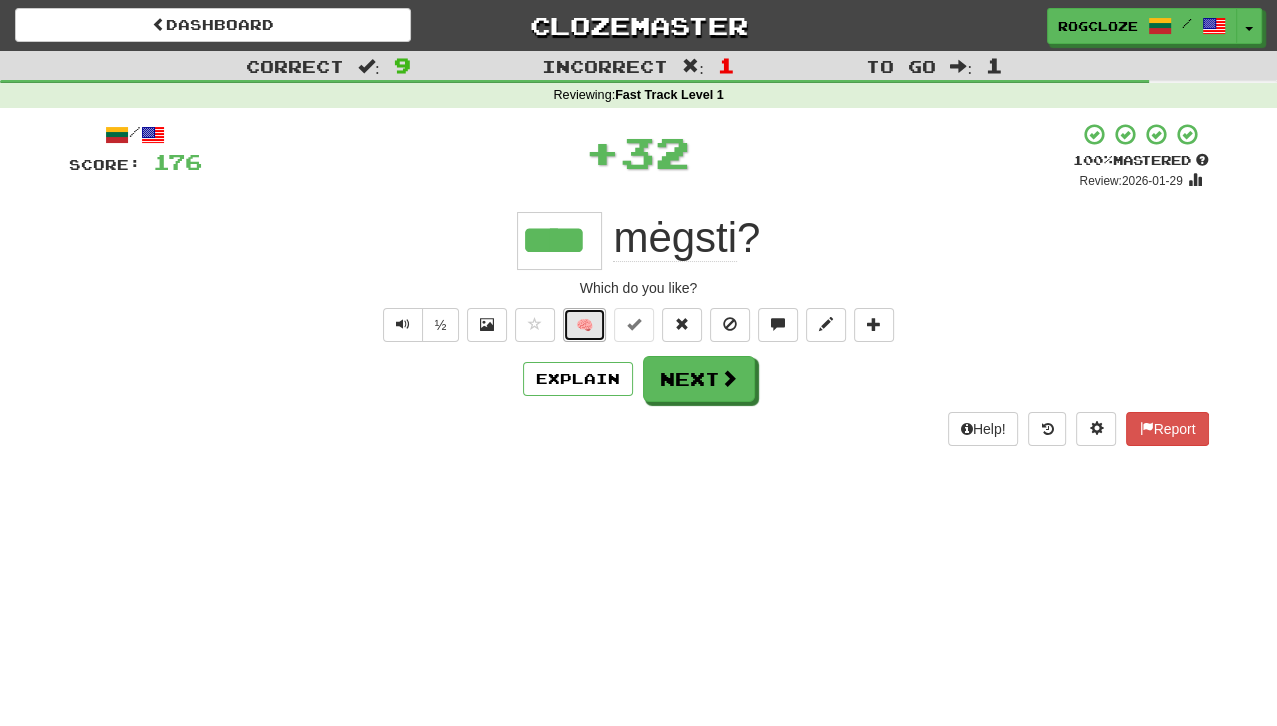 click on "🧠" at bounding box center (584, 325) 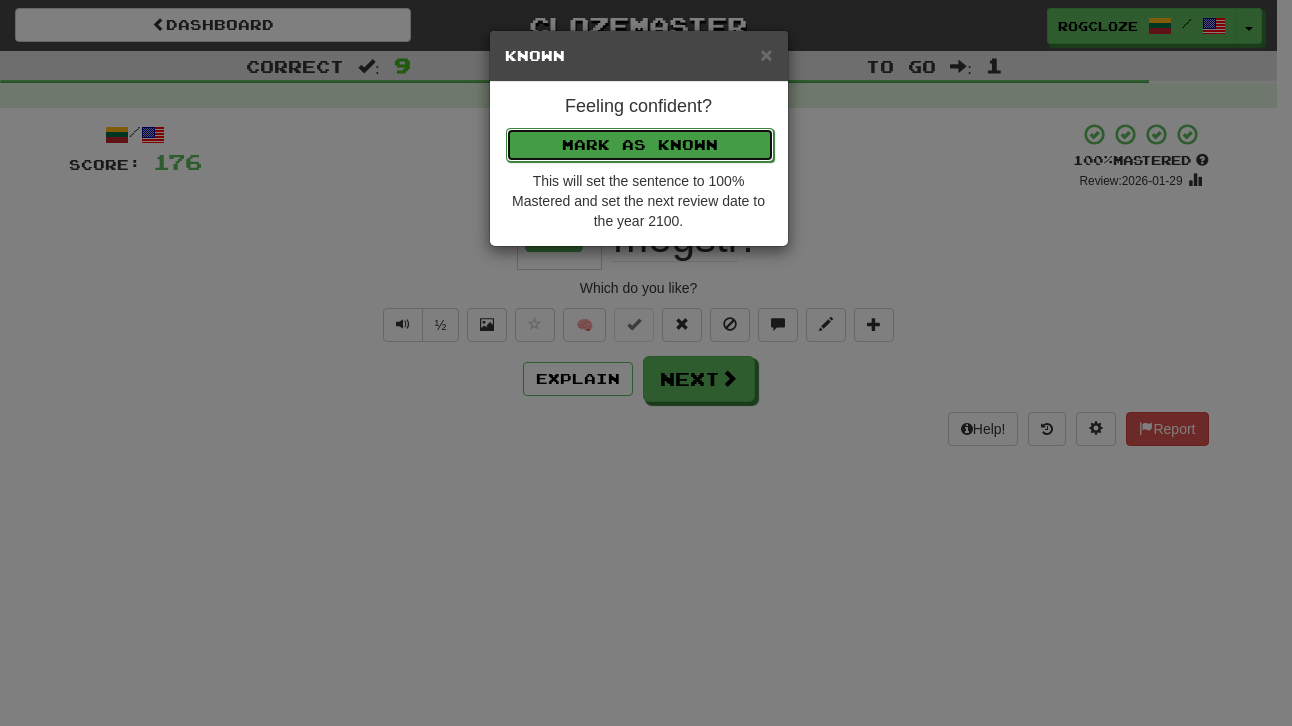click on "Mark as Known" at bounding box center (640, 145) 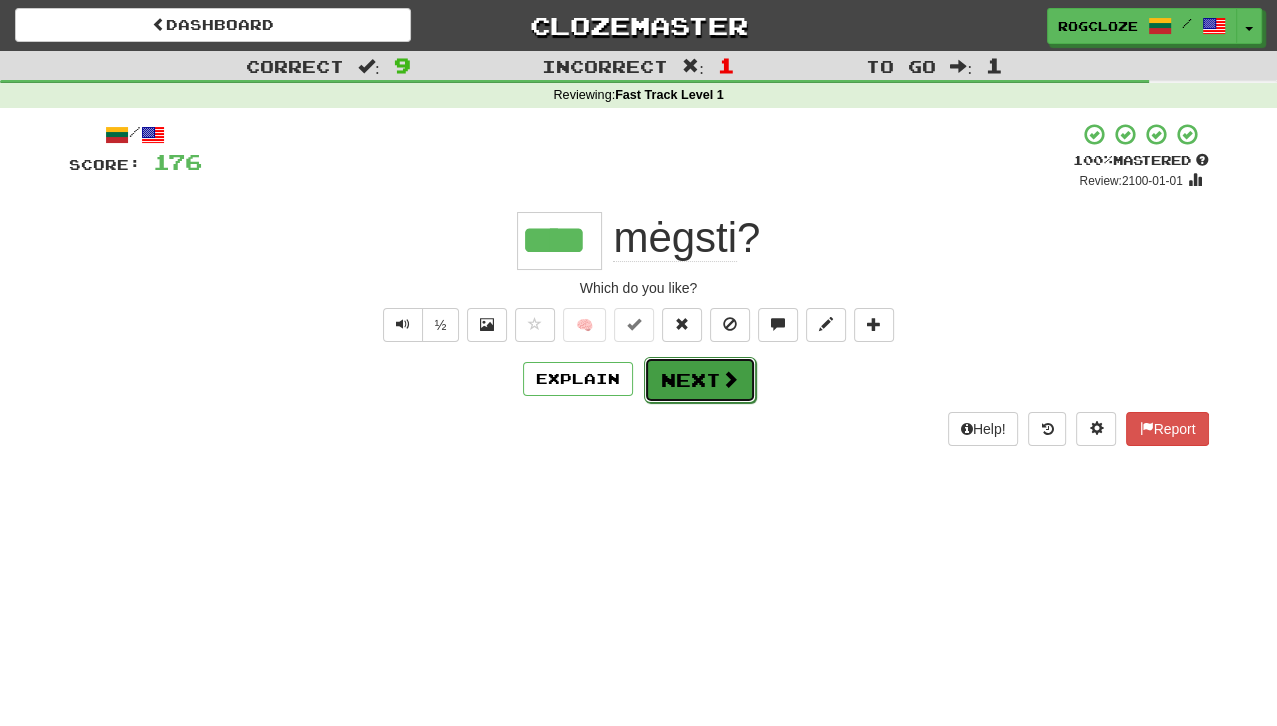 click on "Next" at bounding box center [700, 380] 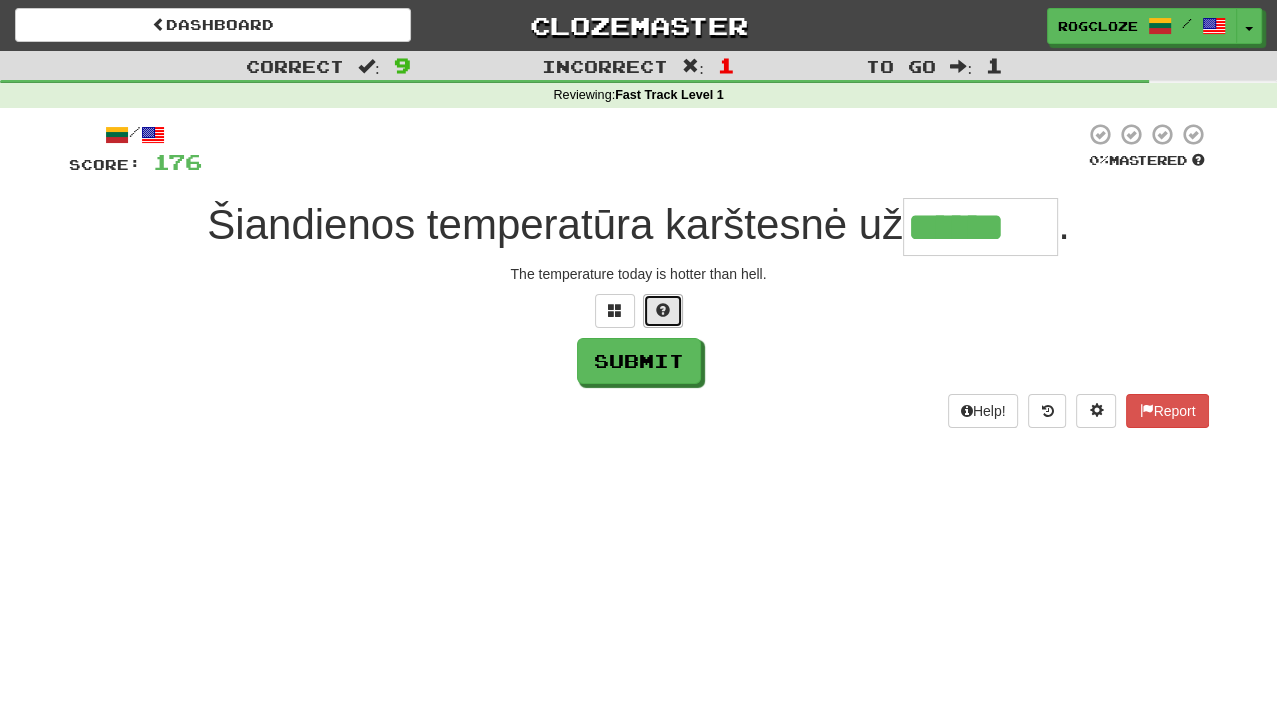 click at bounding box center [663, 311] 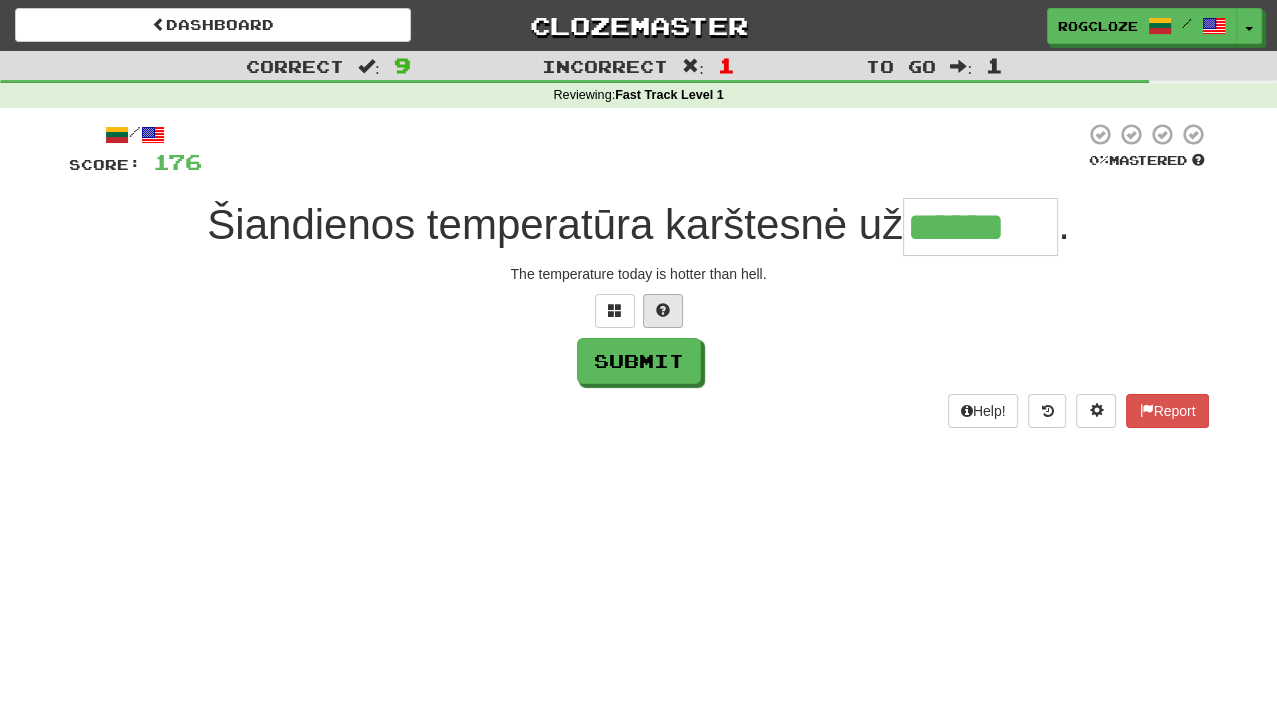 type on "*******" 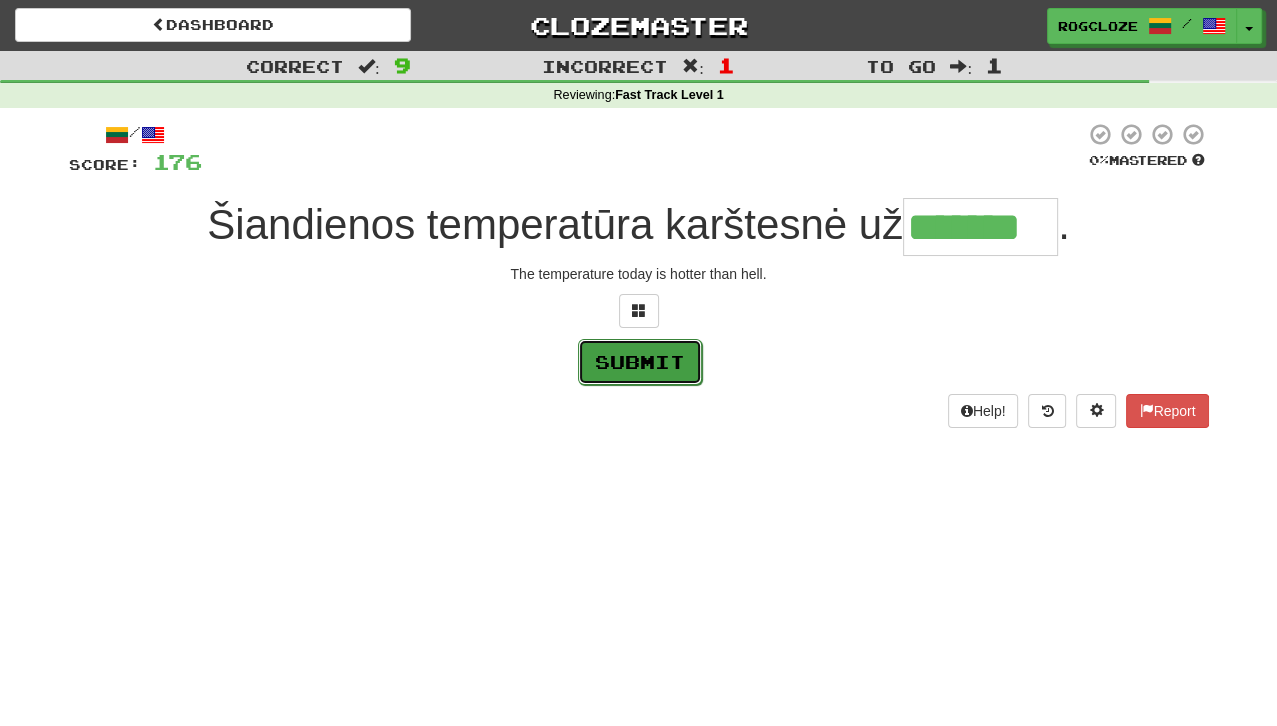 click on "Submit" at bounding box center [640, 362] 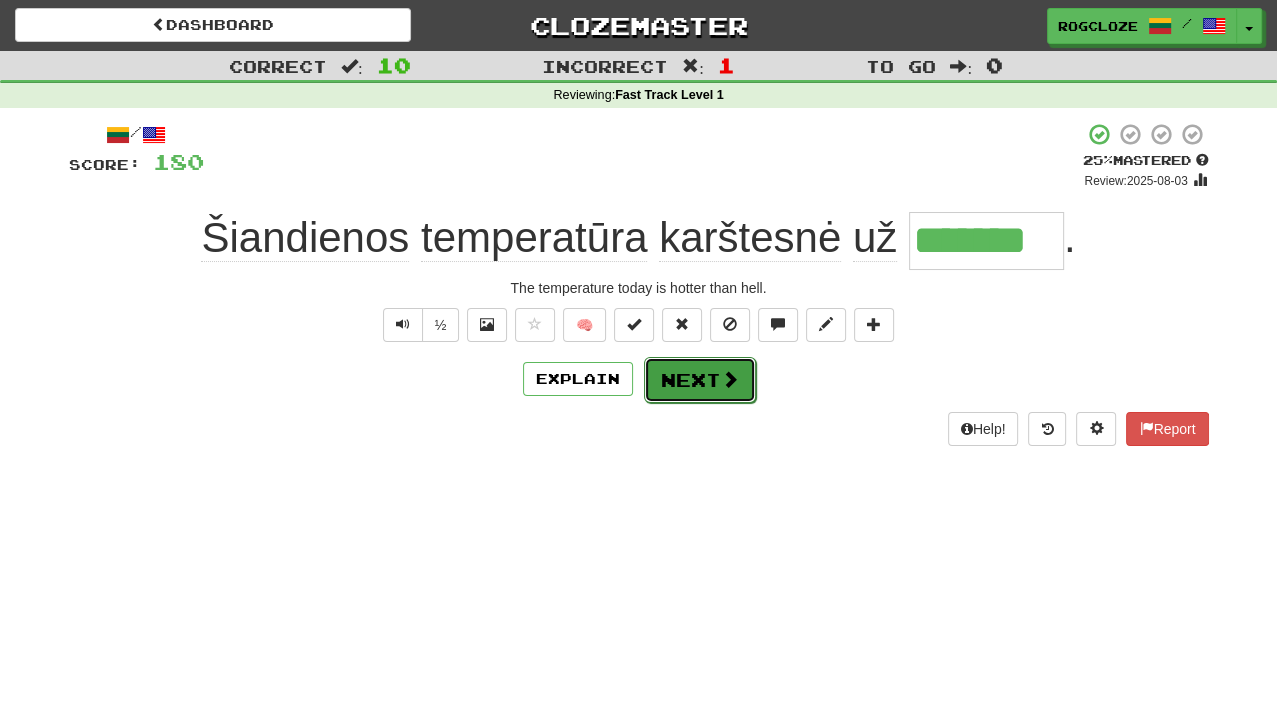 click on "Next" at bounding box center (700, 380) 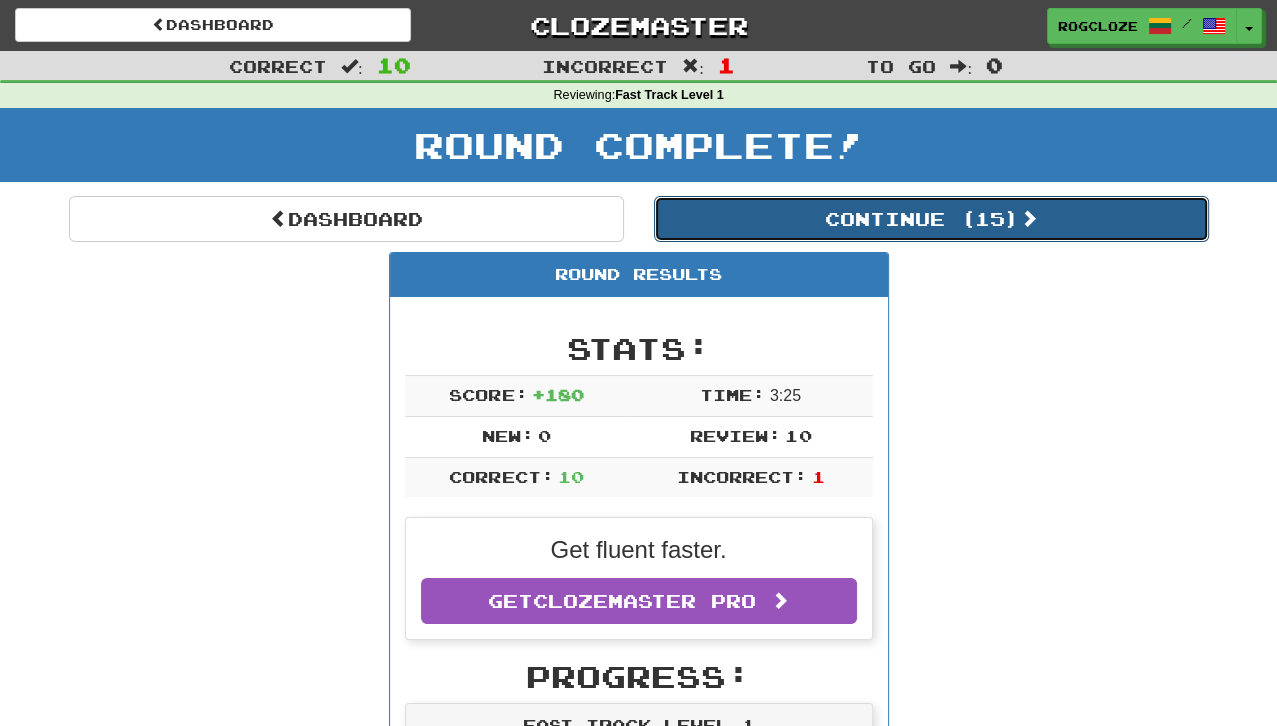 click on "Continue ( 15 )" at bounding box center [931, 219] 